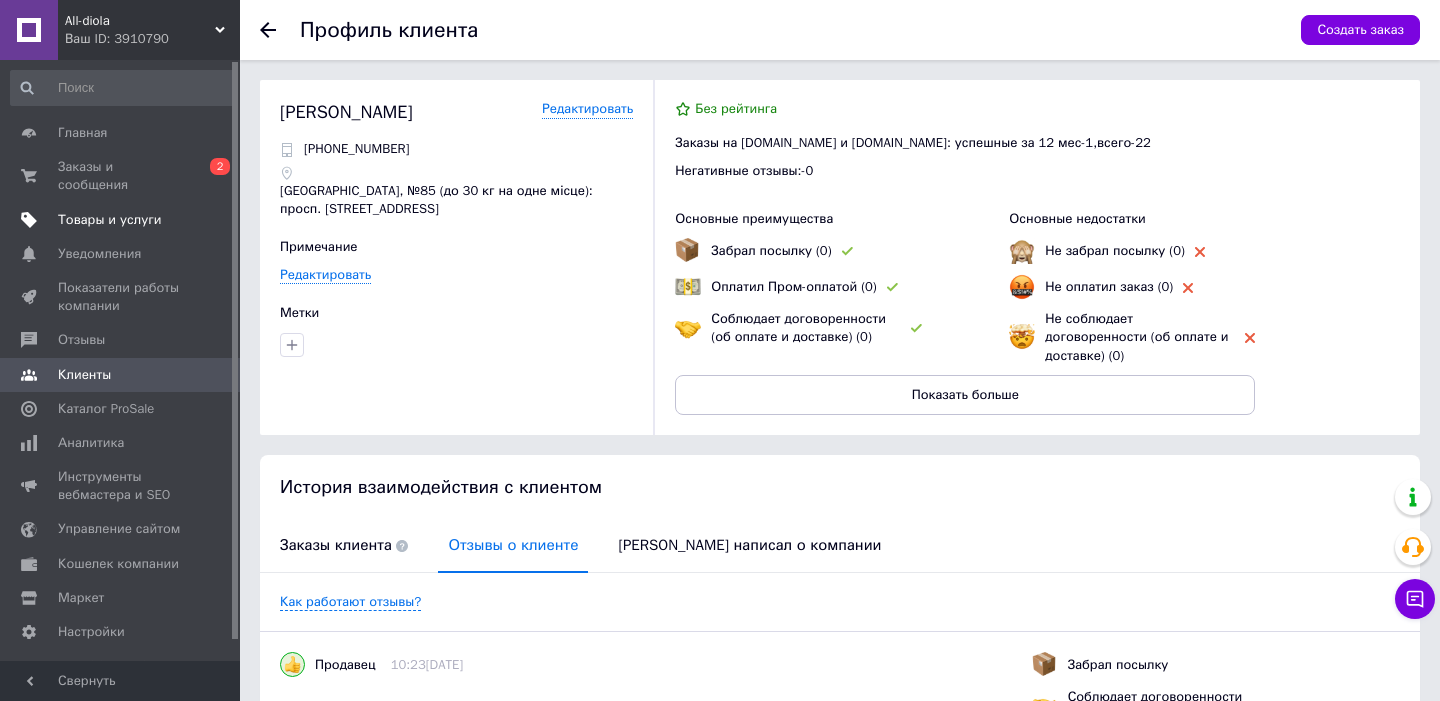 scroll, scrollTop: 0, scrollLeft: 0, axis: both 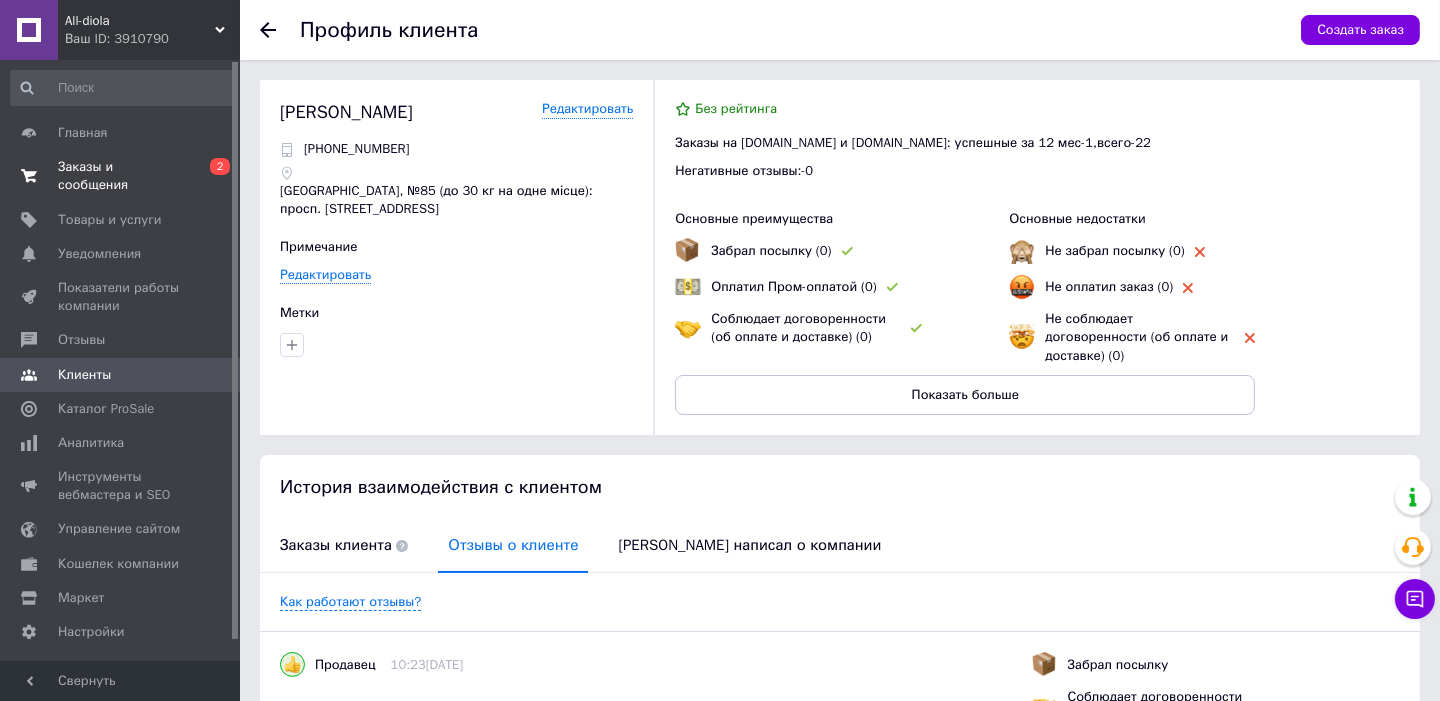 click on "Заказы и сообщения" at bounding box center [121, 176] 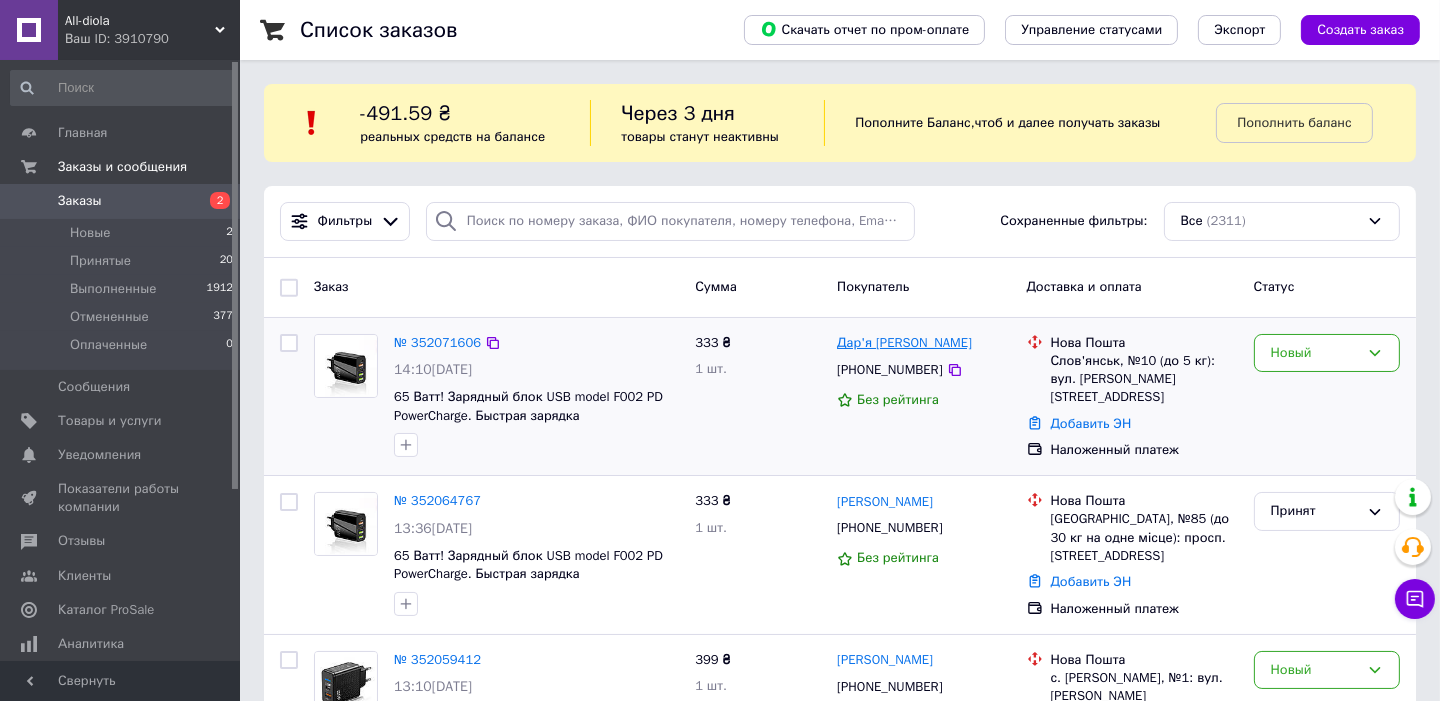 click on "Дар'я [PERSON_NAME]" at bounding box center (904, 343) 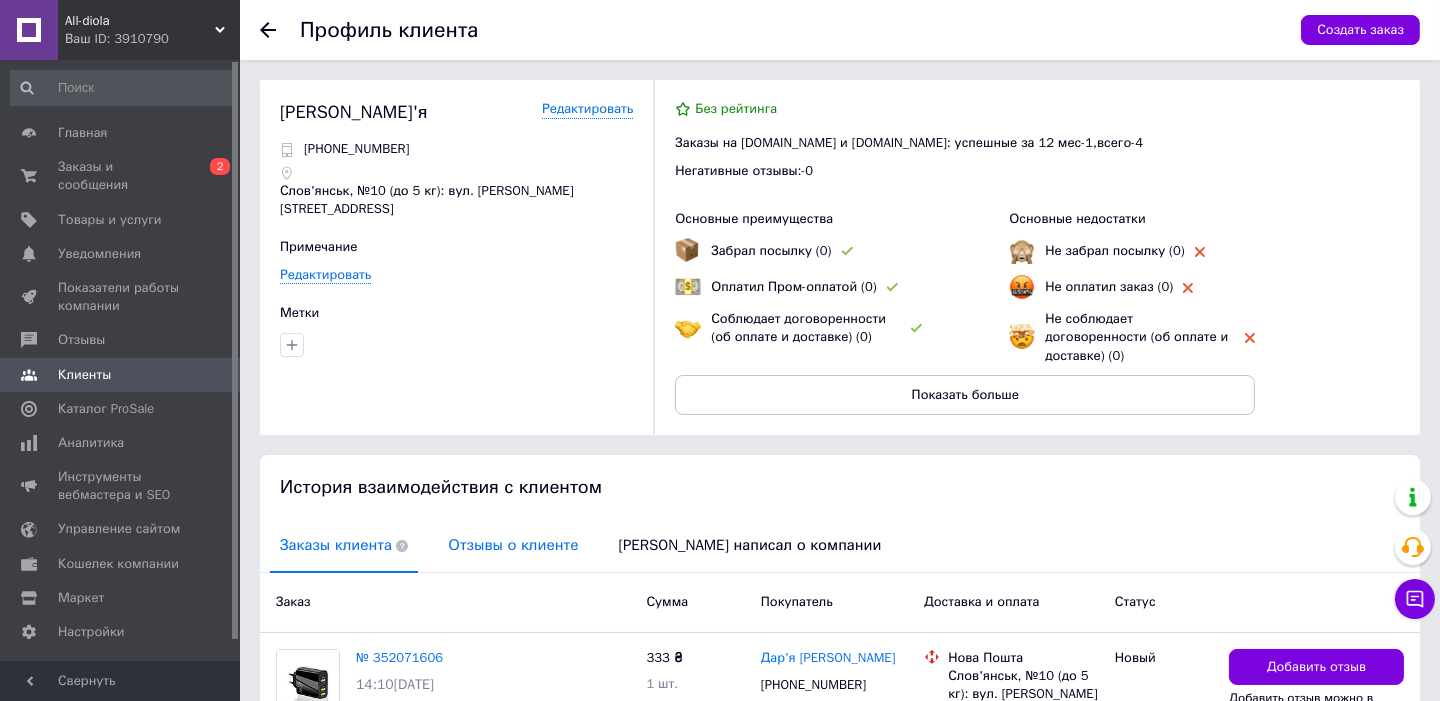 scroll, scrollTop: 99, scrollLeft: 0, axis: vertical 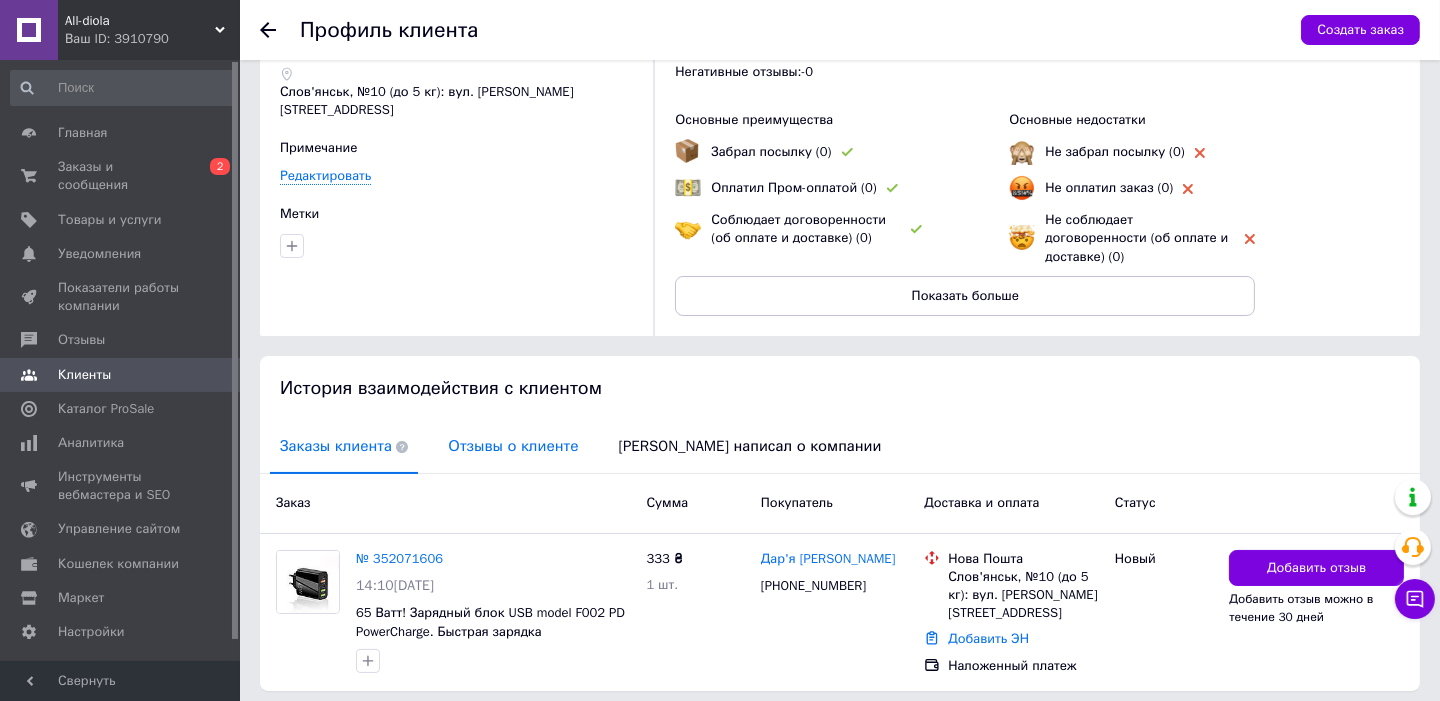 click on "Отзывы о клиенте" at bounding box center [513, 446] 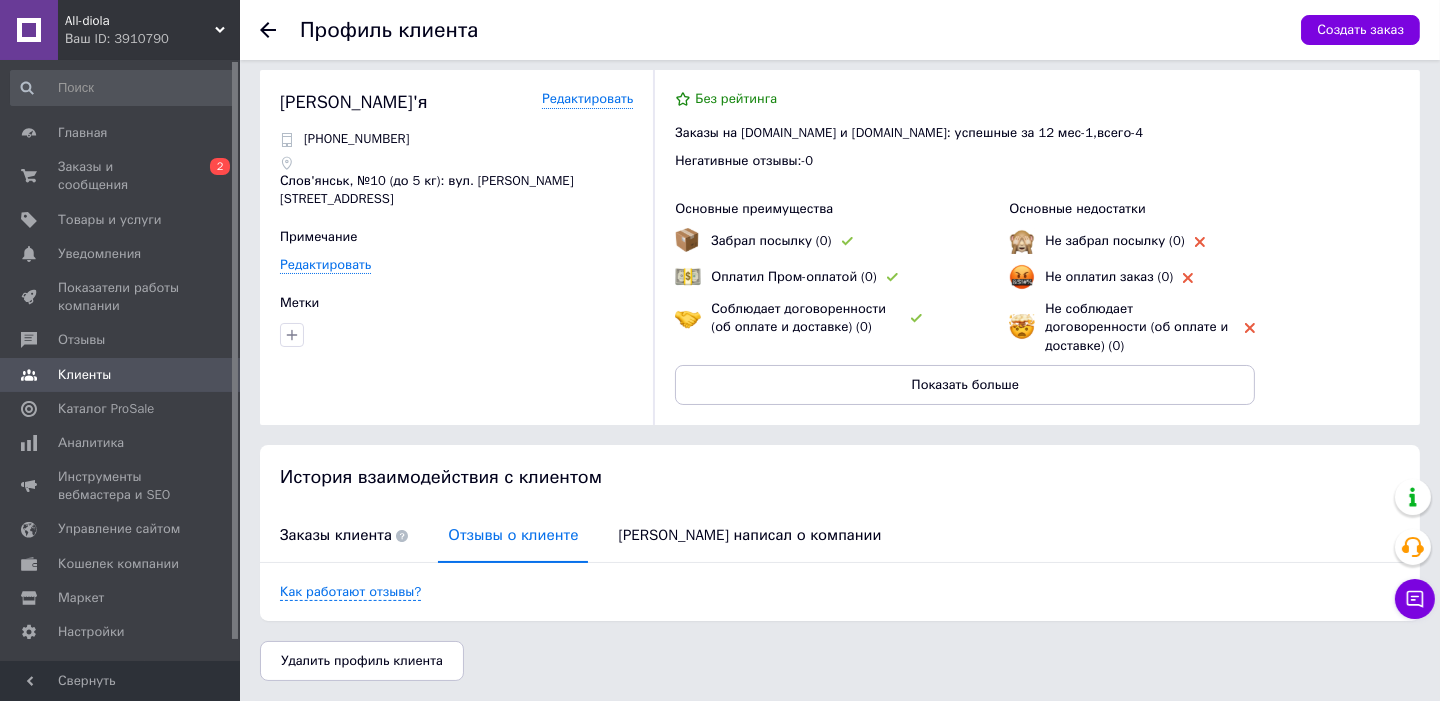scroll, scrollTop: 0, scrollLeft: 0, axis: both 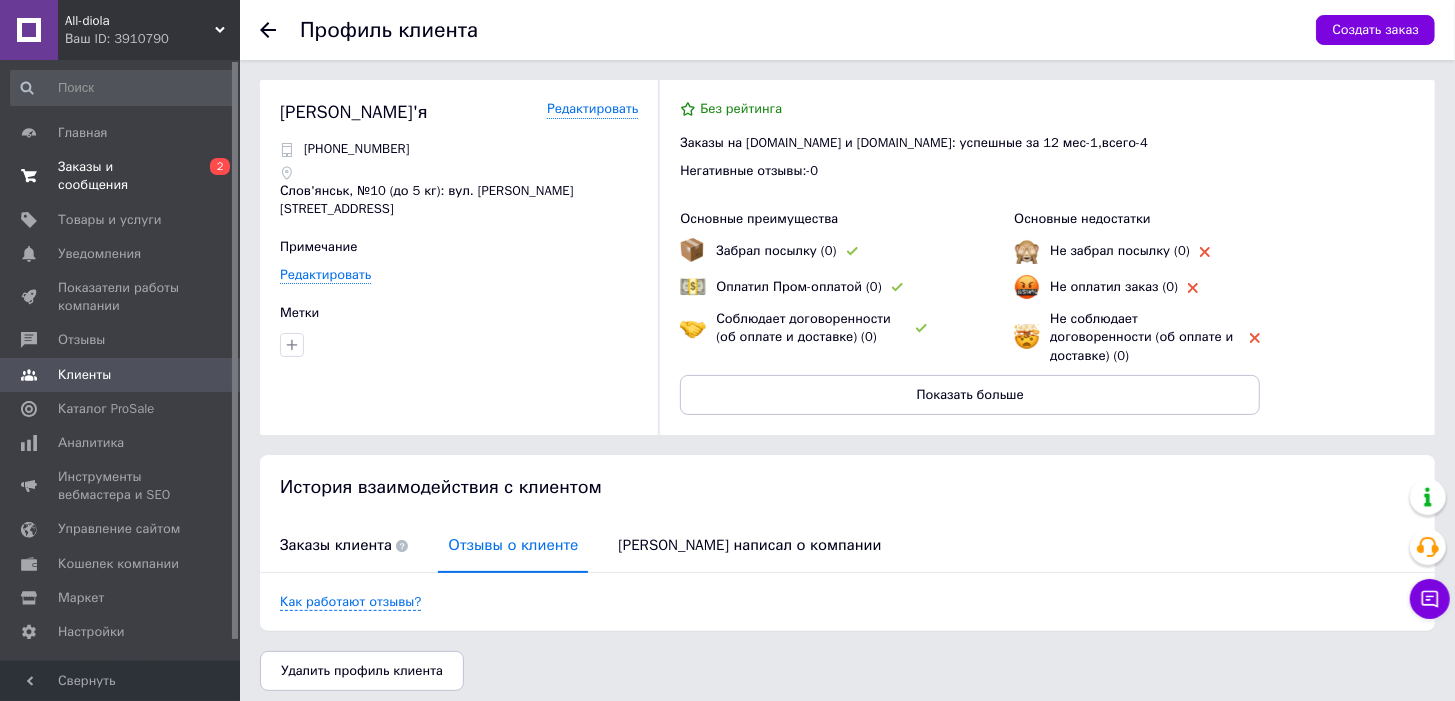 click on "Заказы и сообщения" at bounding box center [121, 176] 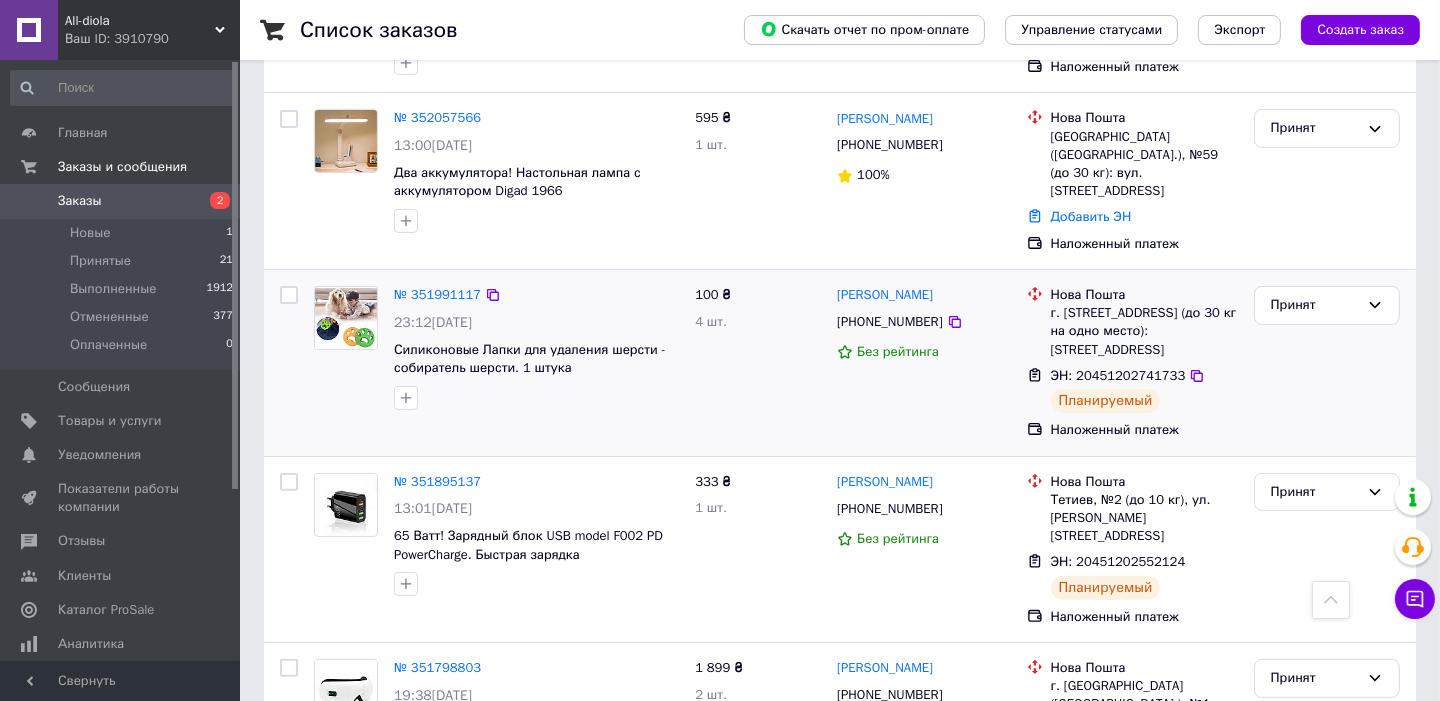 scroll, scrollTop: 700, scrollLeft: 0, axis: vertical 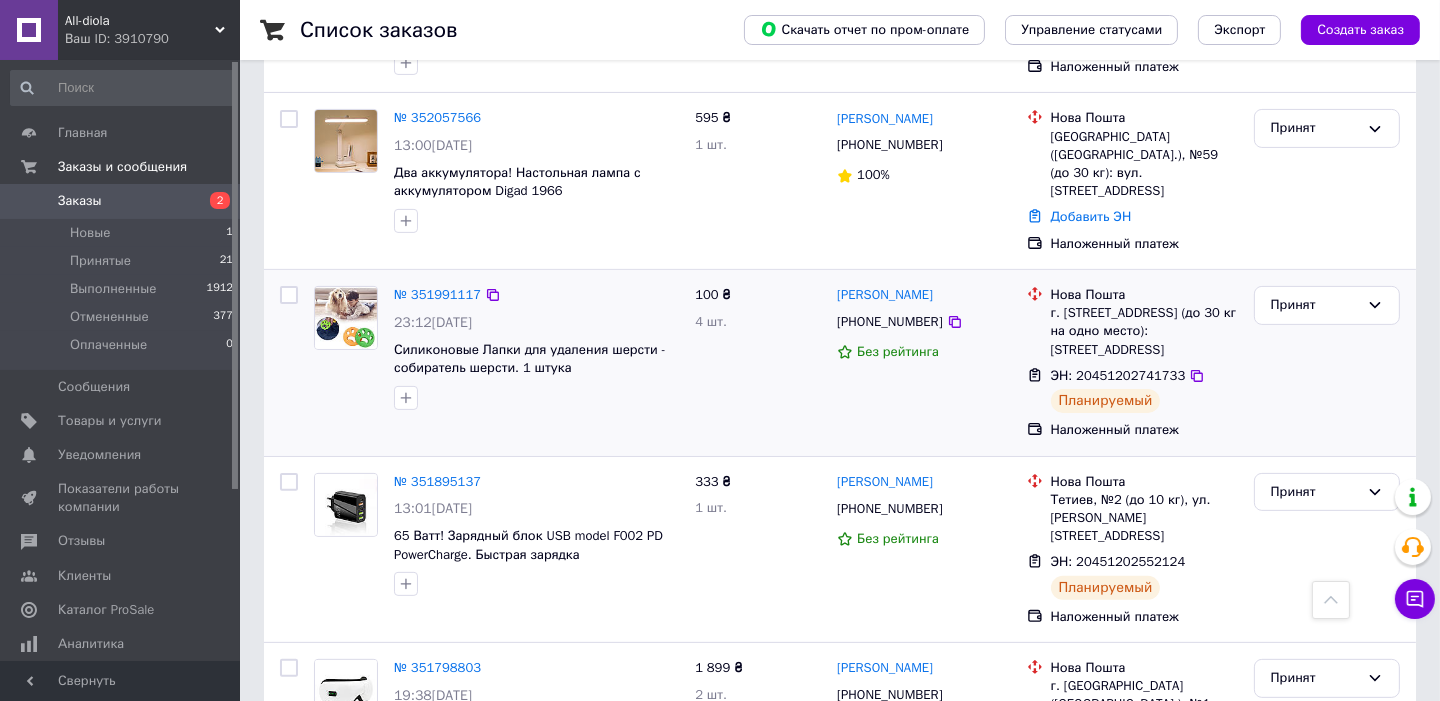 click on "№ 351991117 23:12[DATE] Силиконовые Лапки для удаления шерсти - собиратель шерсти. 1 штука" at bounding box center (496, 363) 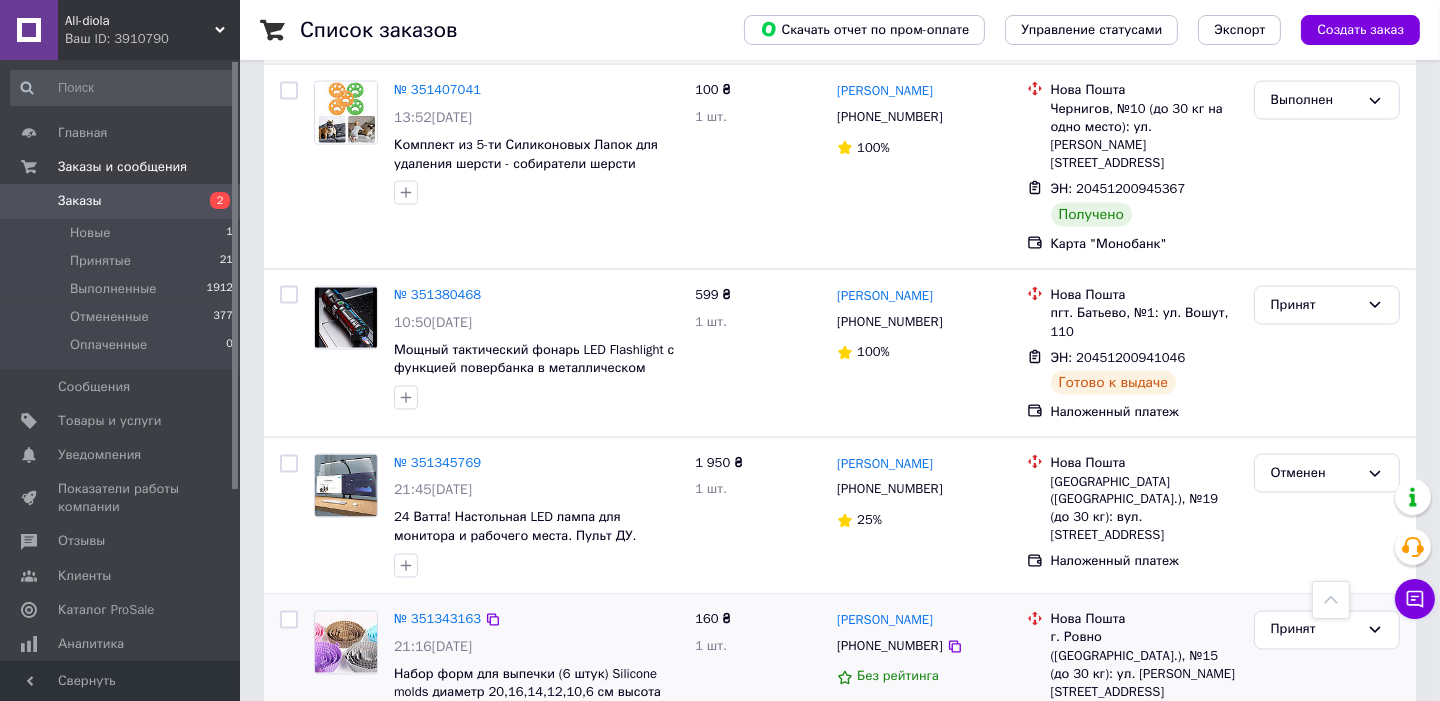 scroll, scrollTop: 4300, scrollLeft: 0, axis: vertical 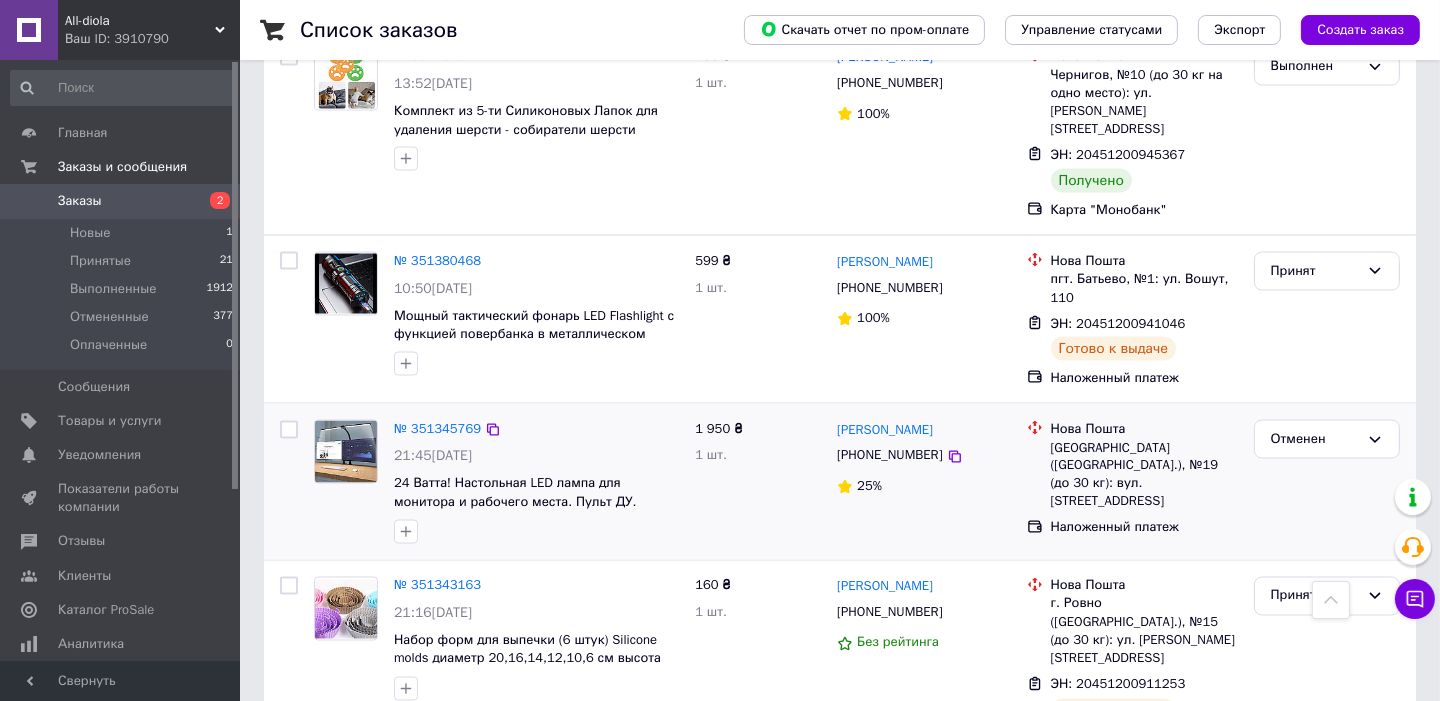 click on "1 950 ₴ 1 шт." at bounding box center [758, 482] 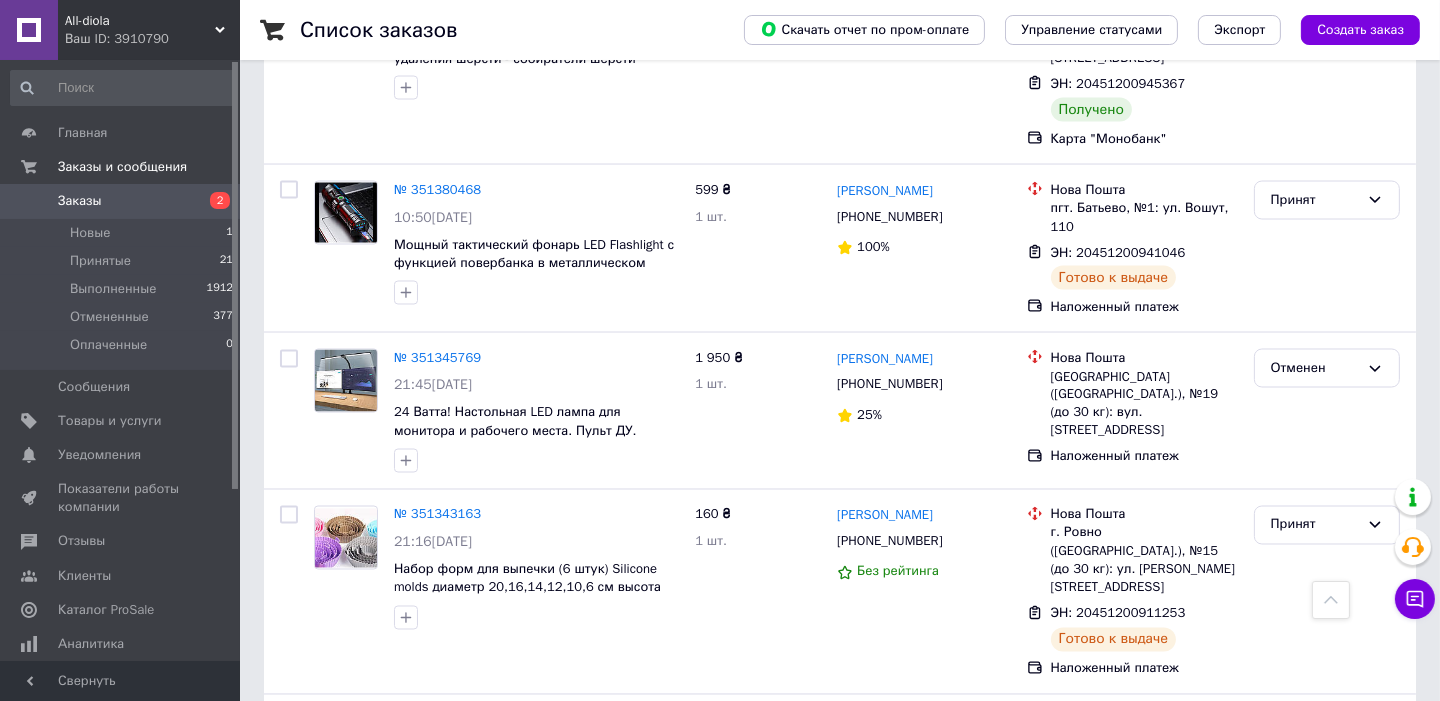 scroll, scrollTop: 4400, scrollLeft: 0, axis: vertical 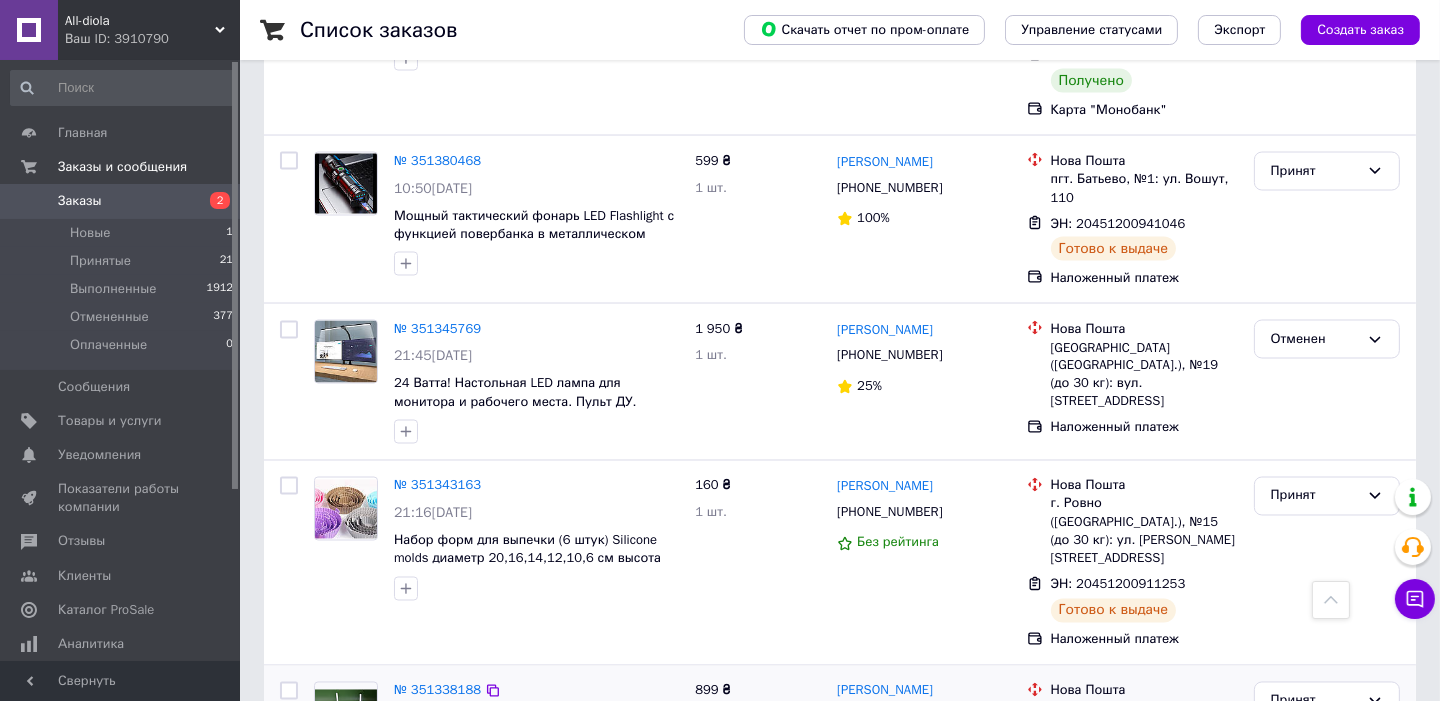click on "[PERSON_NAME] [PHONE_NUMBER] 100%" at bounding box center [923, 768] 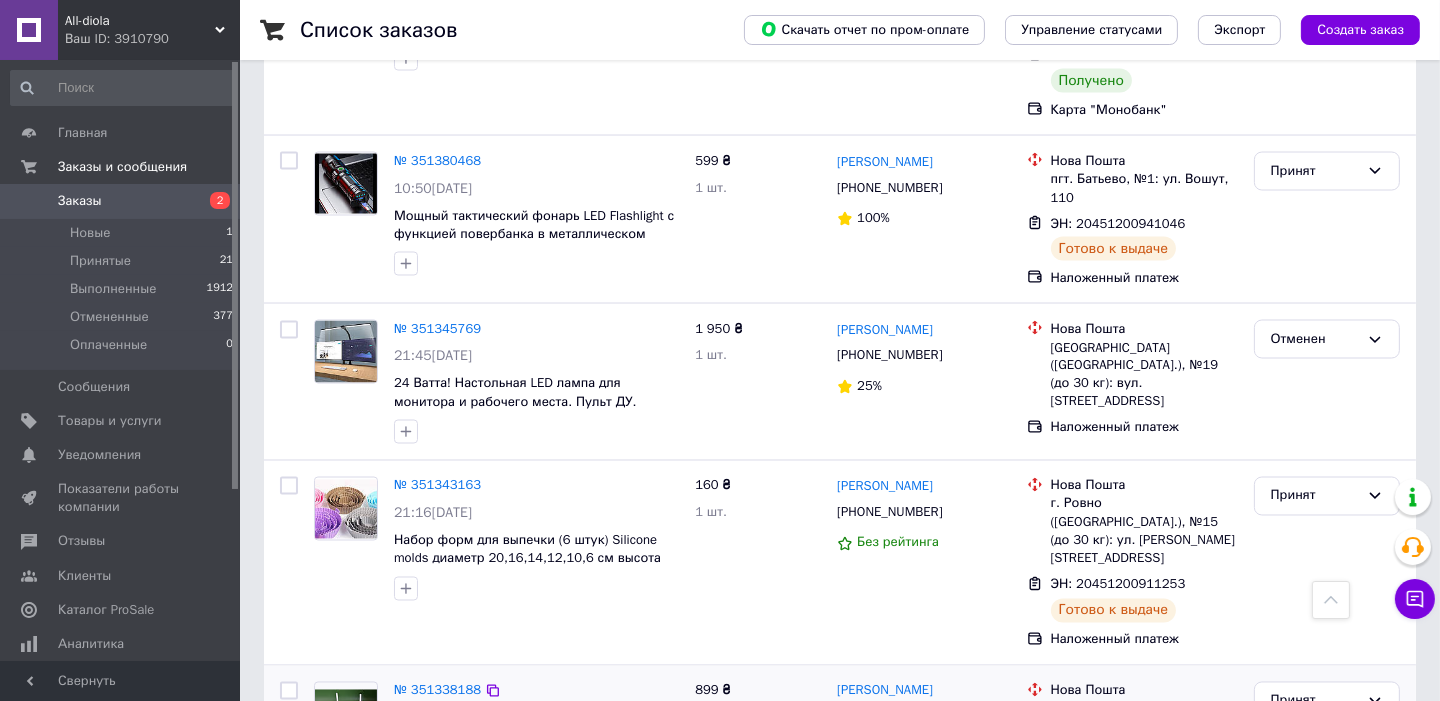 scroll, scrollTop: 4300, scrollLeft: 0, axis: vertical 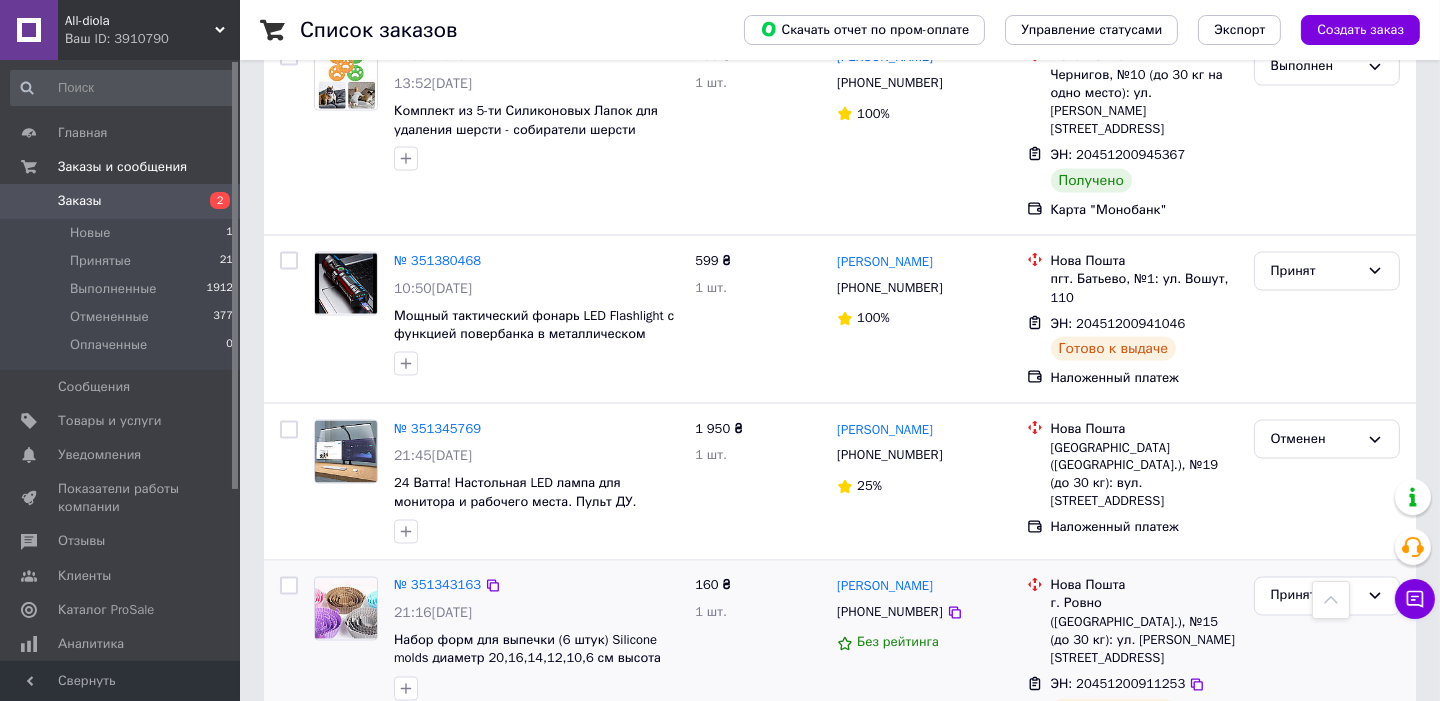 click on "[PERSON_NAME] [PHONE_NUMBER] Без рейтинга" at bounding box center (923, 663) 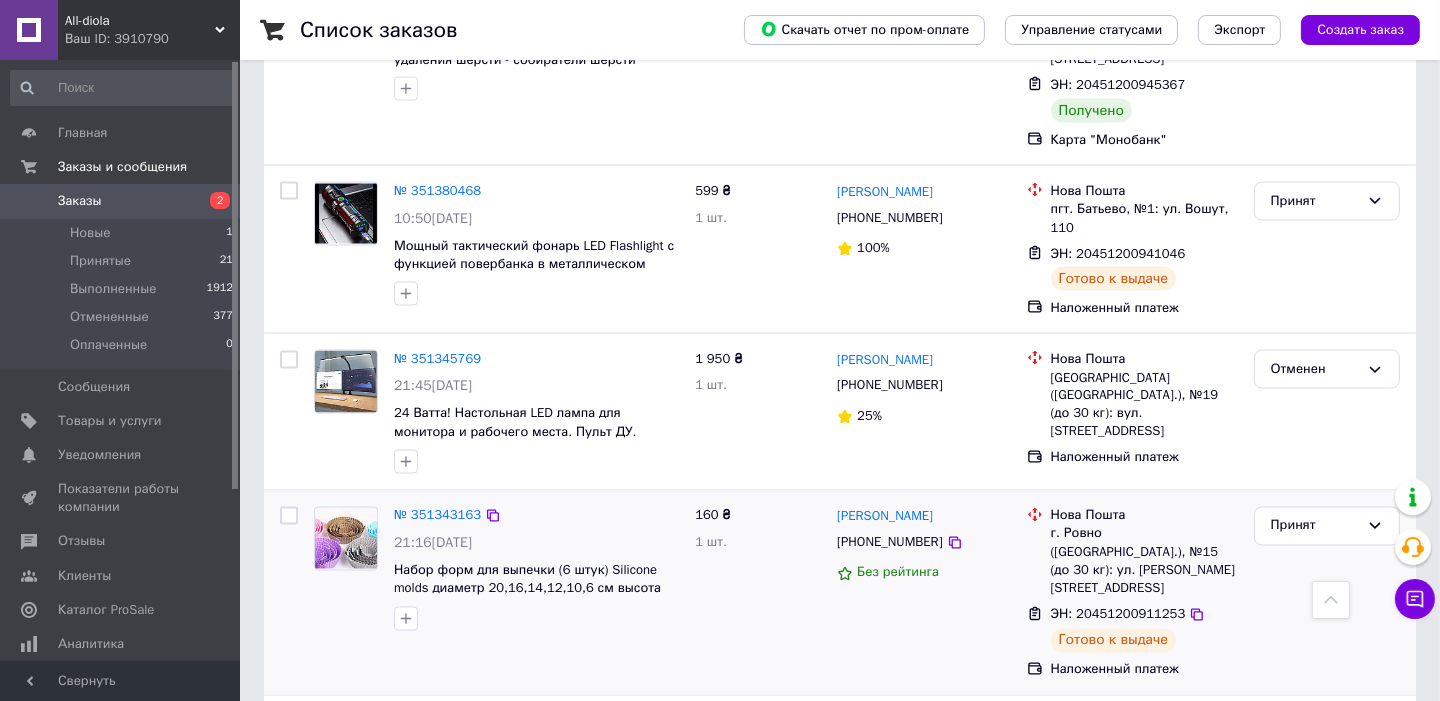 scroll, scrollTop: 4400, scrollLeft: 0, axis: vertical 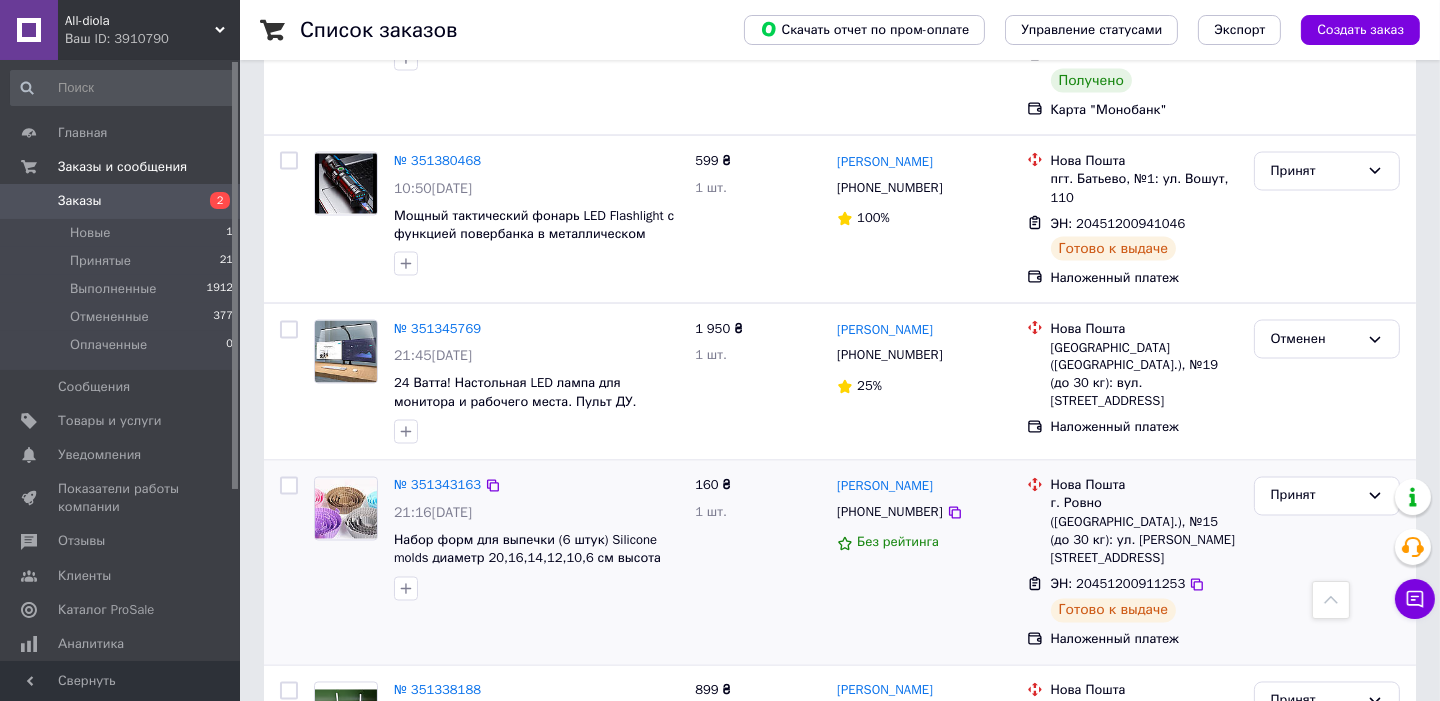 click on "[PERSON_NAME] [PHONE_NUMBER] Без рейтинга" at bounding box center (923, 563) 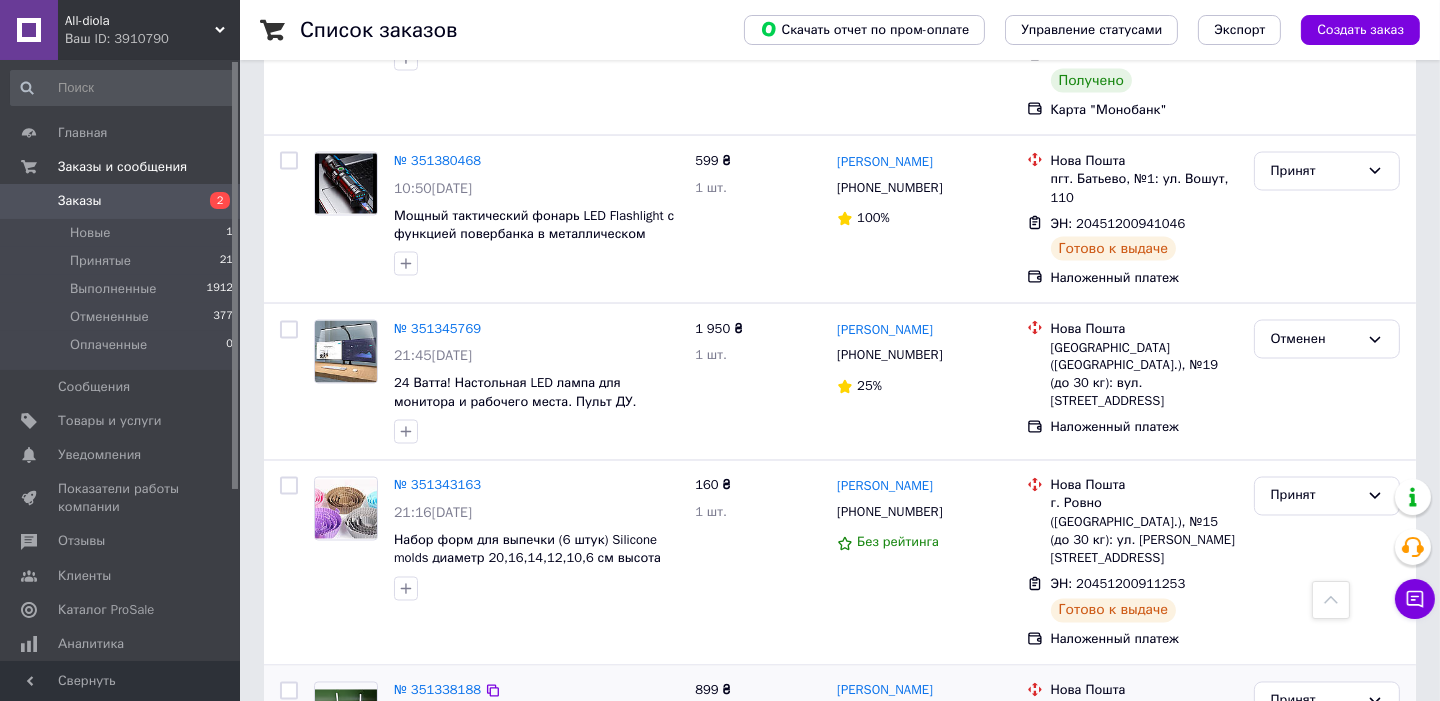 click on "899 ₴ 1 шт. 85.41 ₴" at bounding box center (758, 768) 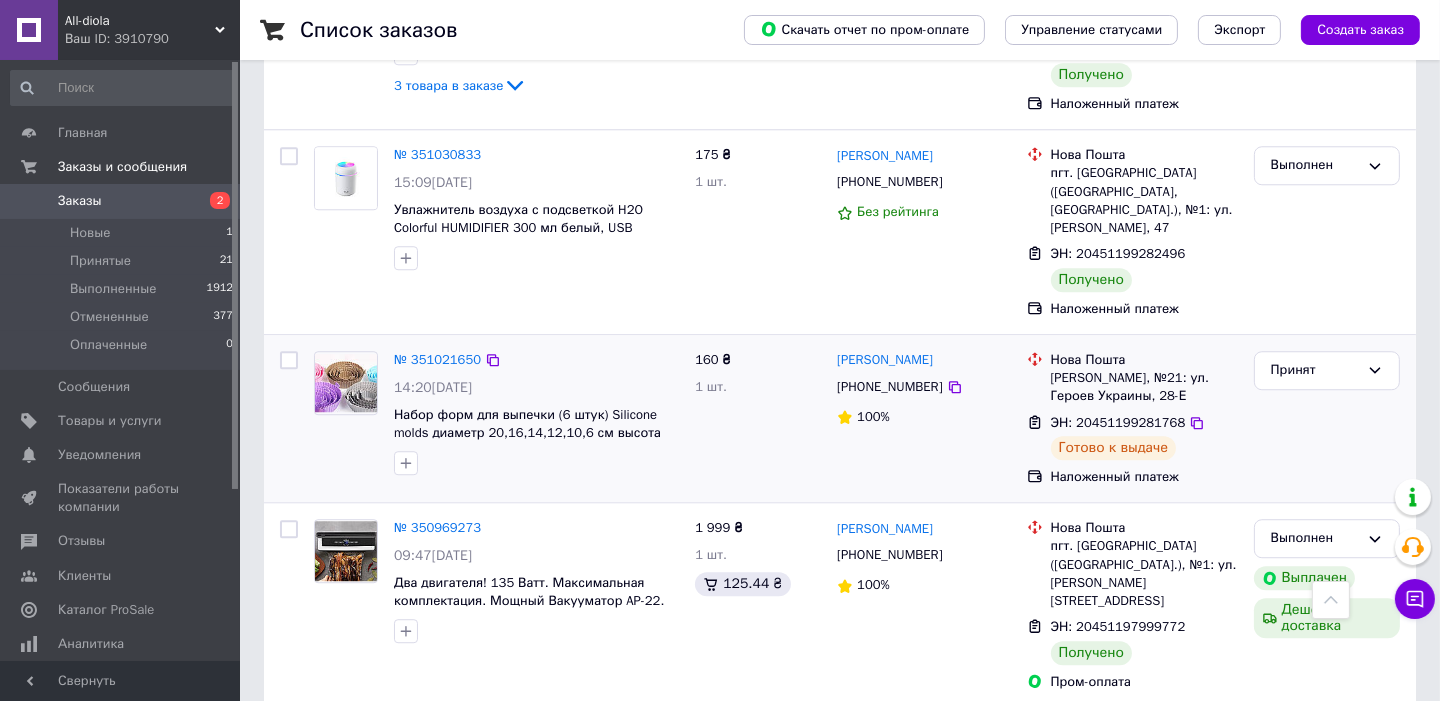scroll, scrollTop: 6999, scrollLeft: 0, axis: vertical 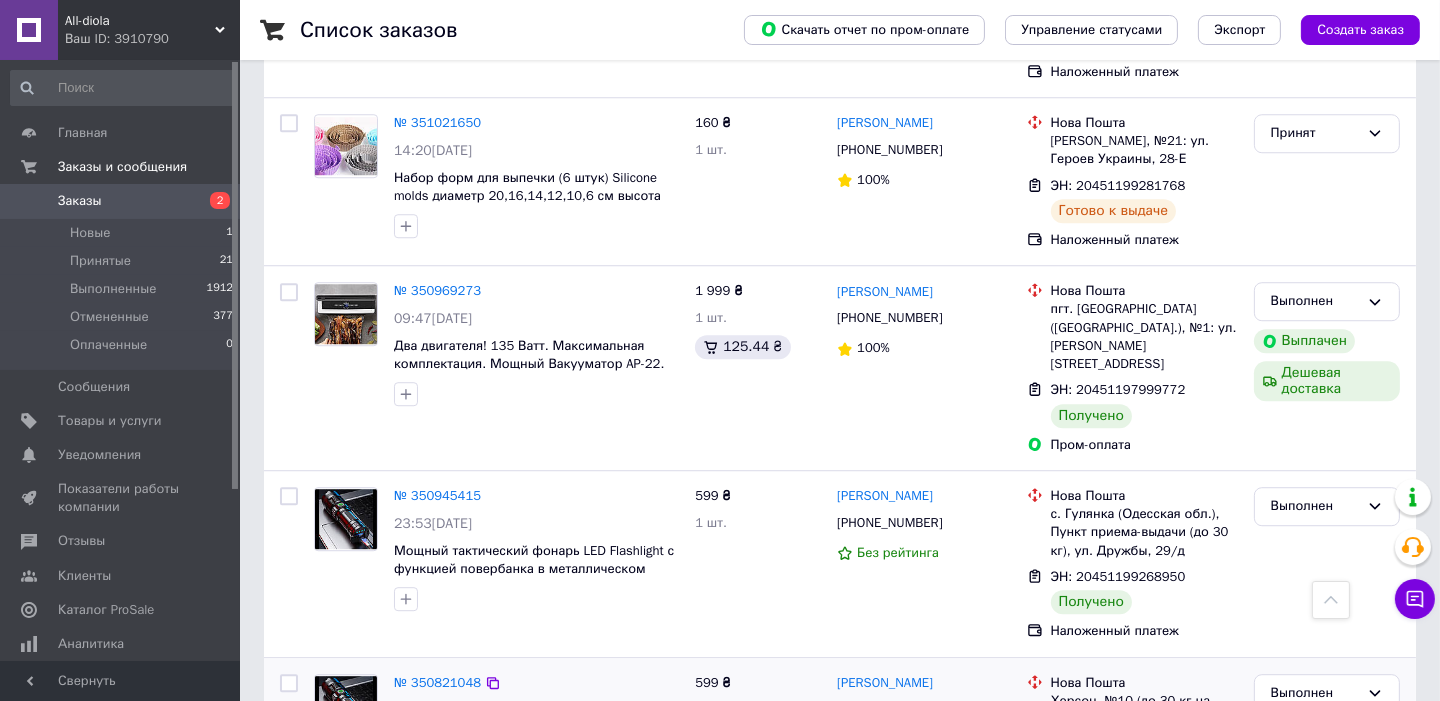 click on "№ 350821048 10:32[DATE] Мощный тактический фонарь LED Flashlight с функцией повербанка в металлическом корпусе. Оригинал" at bounding box center [496, 760] 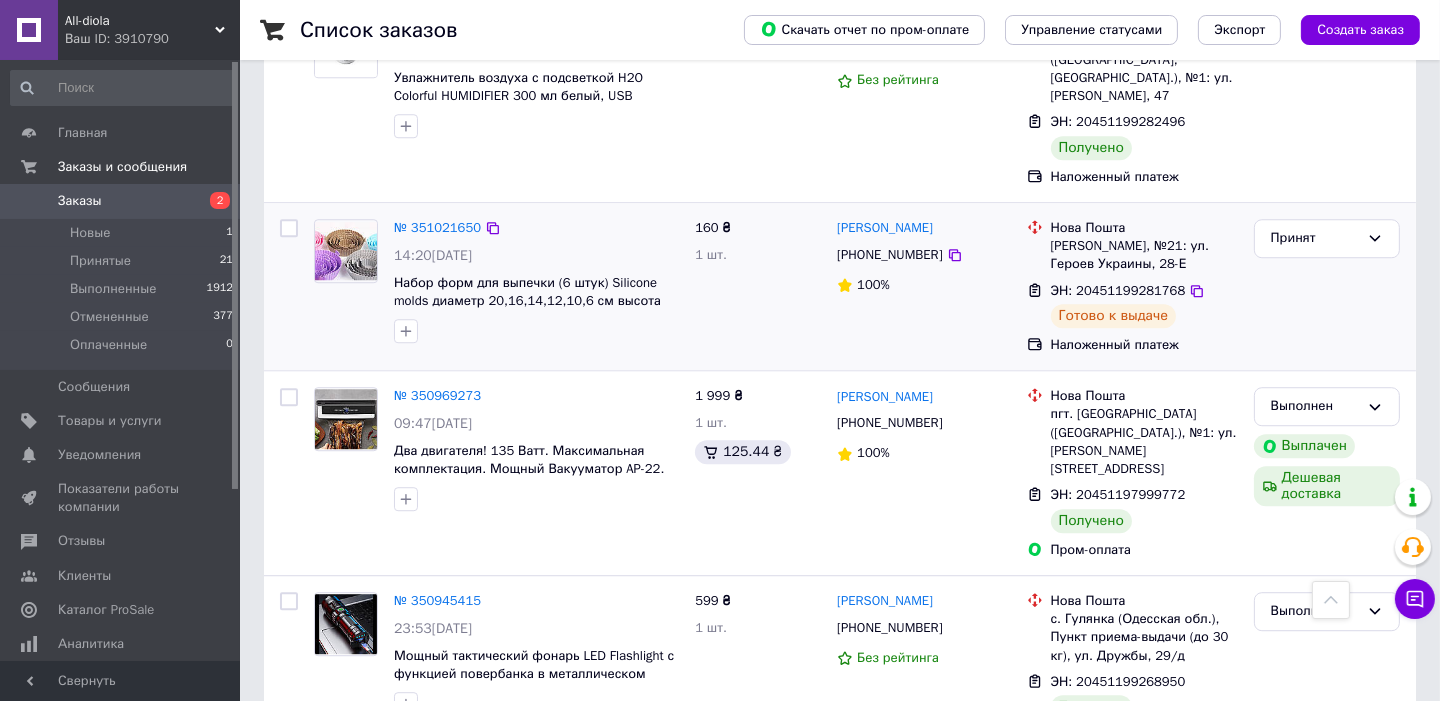 scroll, scrollTop: 6599, scrollLeft: 0, axis: vertical 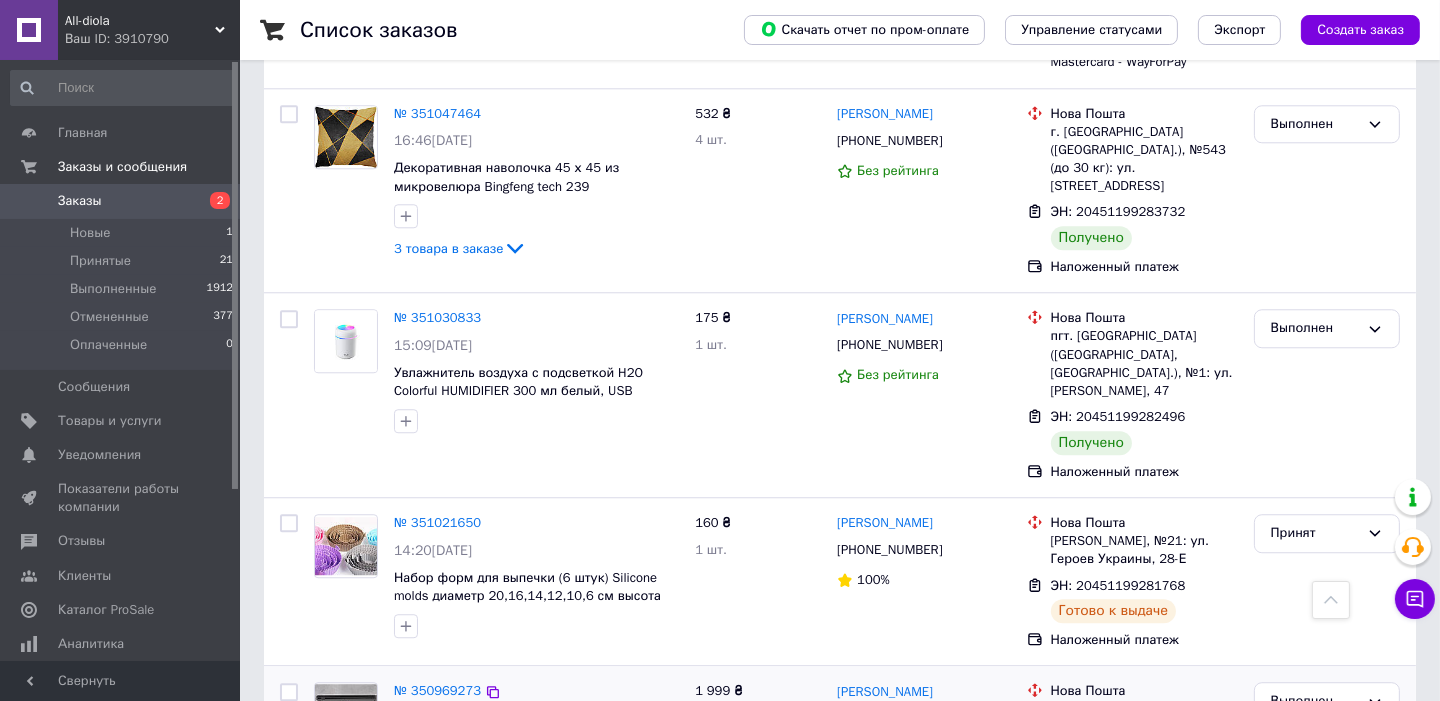 click on "[PERSON_NAME] [PHONE_NUMBER] 100%" at bounding box center [923, 768] 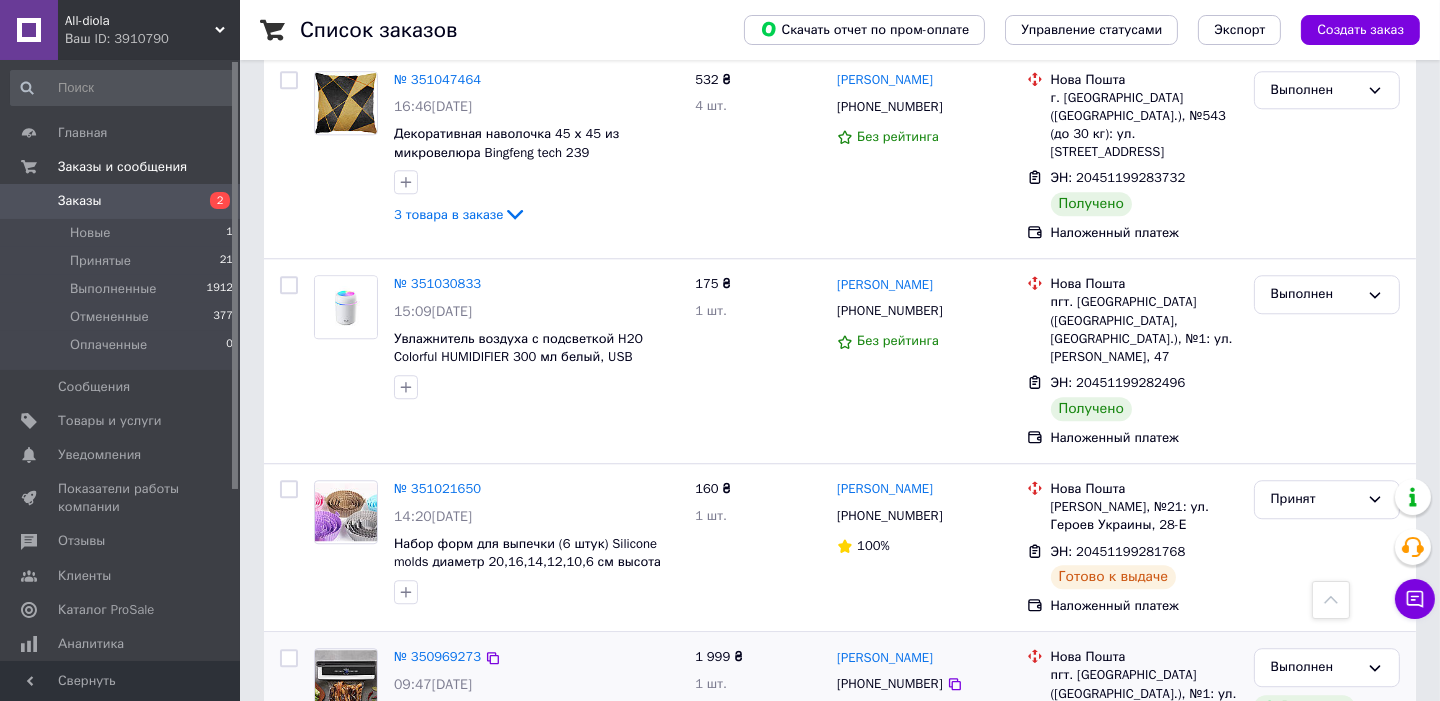 scroll, scrollTop: 6599, scrollLeft: 0, axis: vertical 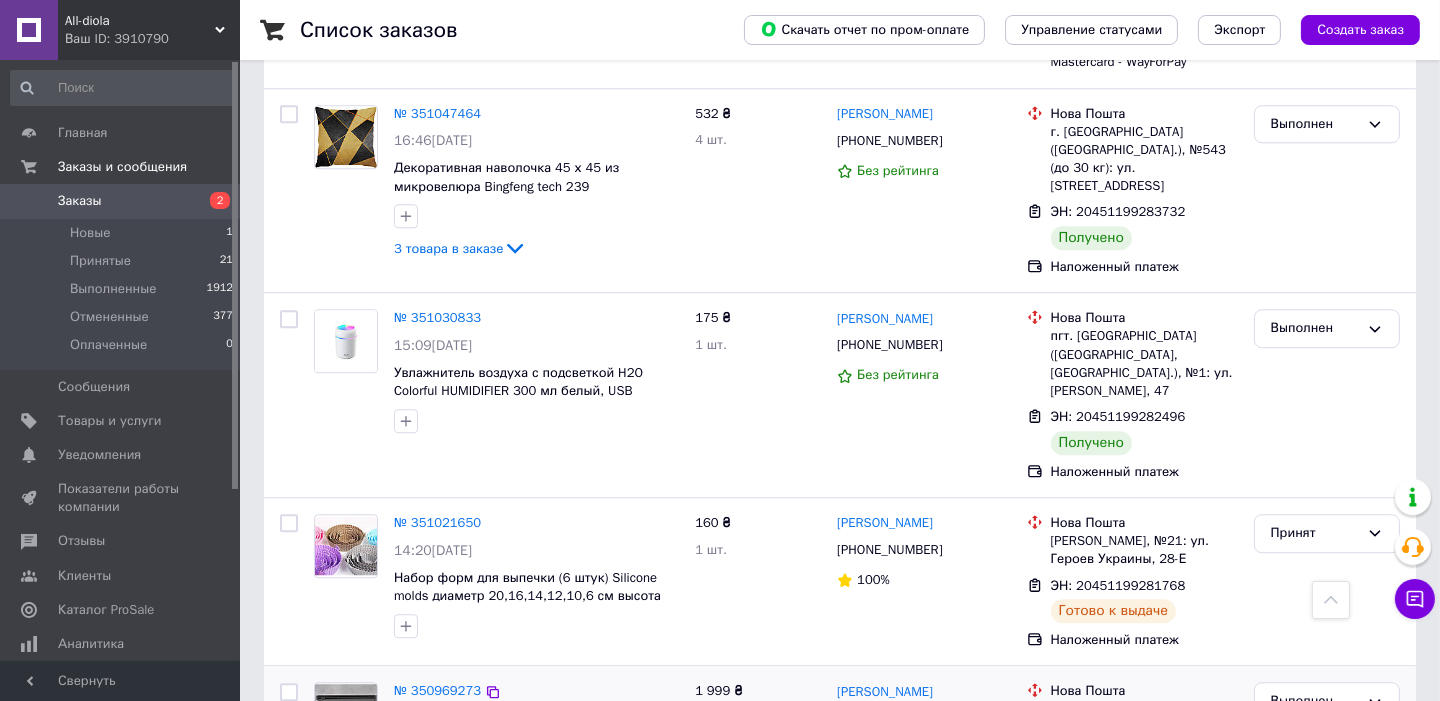 click on "[PERSON_NAME] [PHONE_NUMBER] 100%" at bounding box center [923, 768] 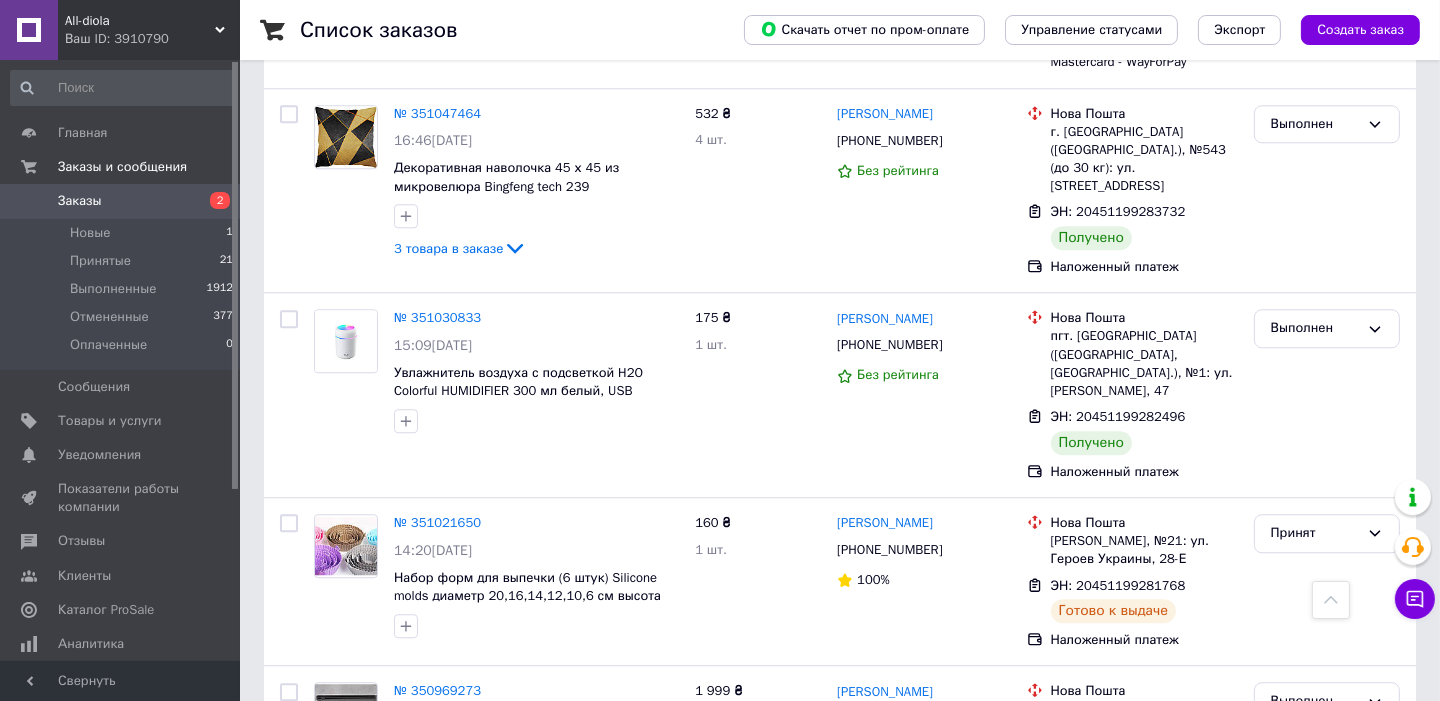 click on "Заказы" at bounding box center (80, 201) 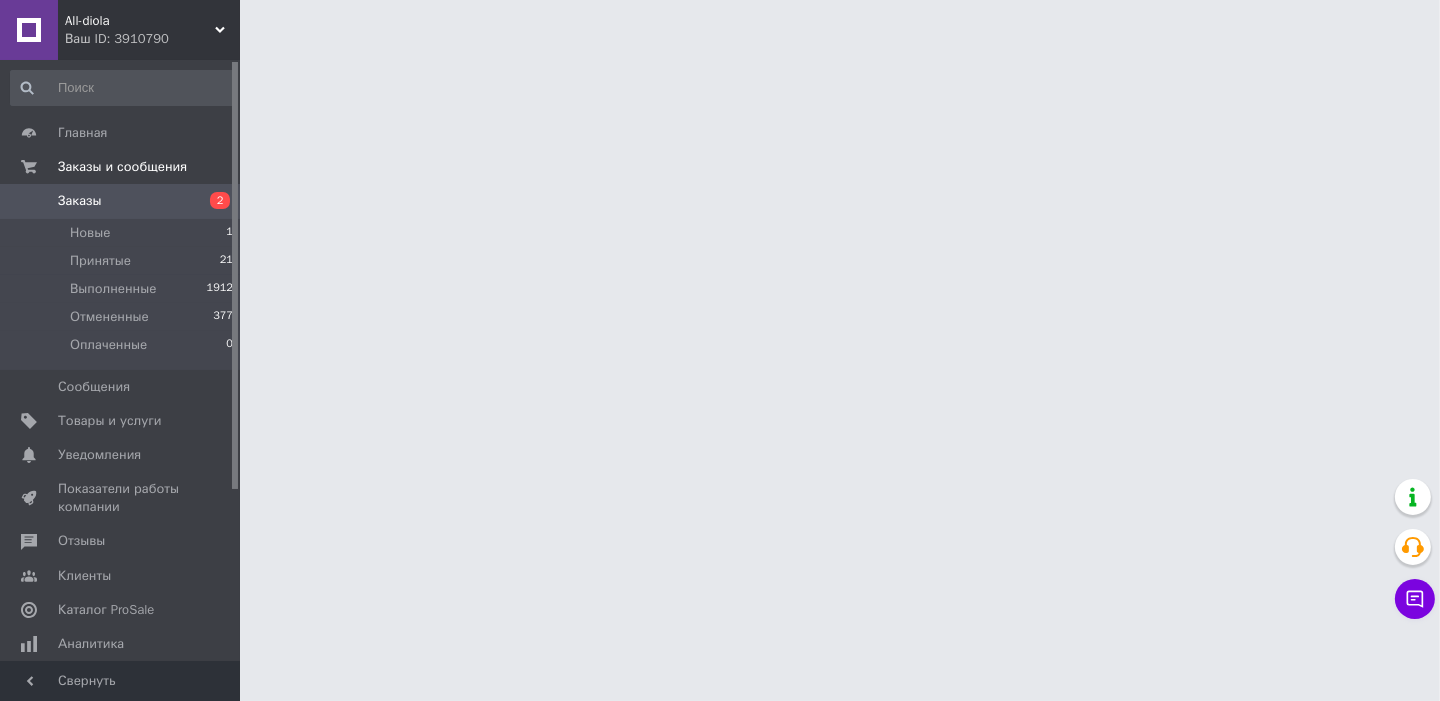 scroll, scrollTop: 0, scrollLeft: 0, axis: both 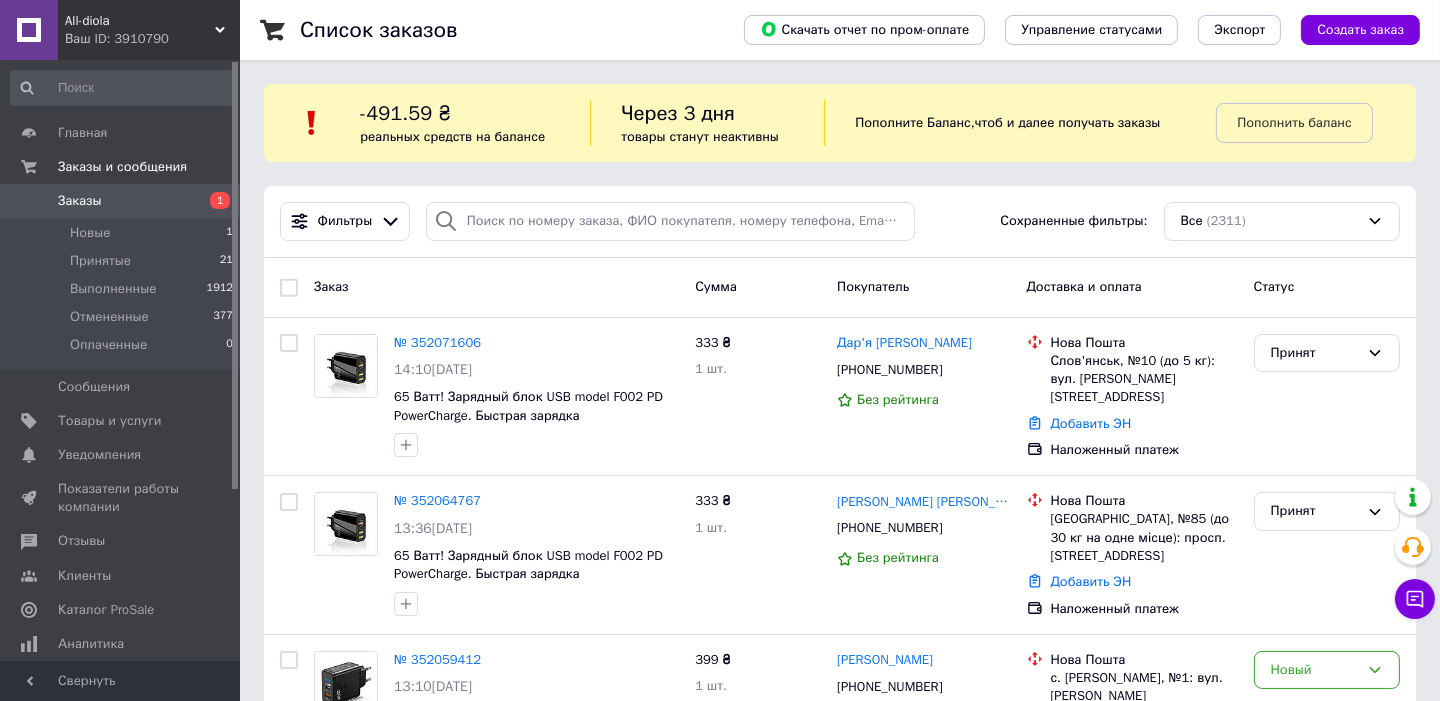 click on "Фильтры Сохраненные фильтры: Все (2311)" at bounding box center (840, 221) 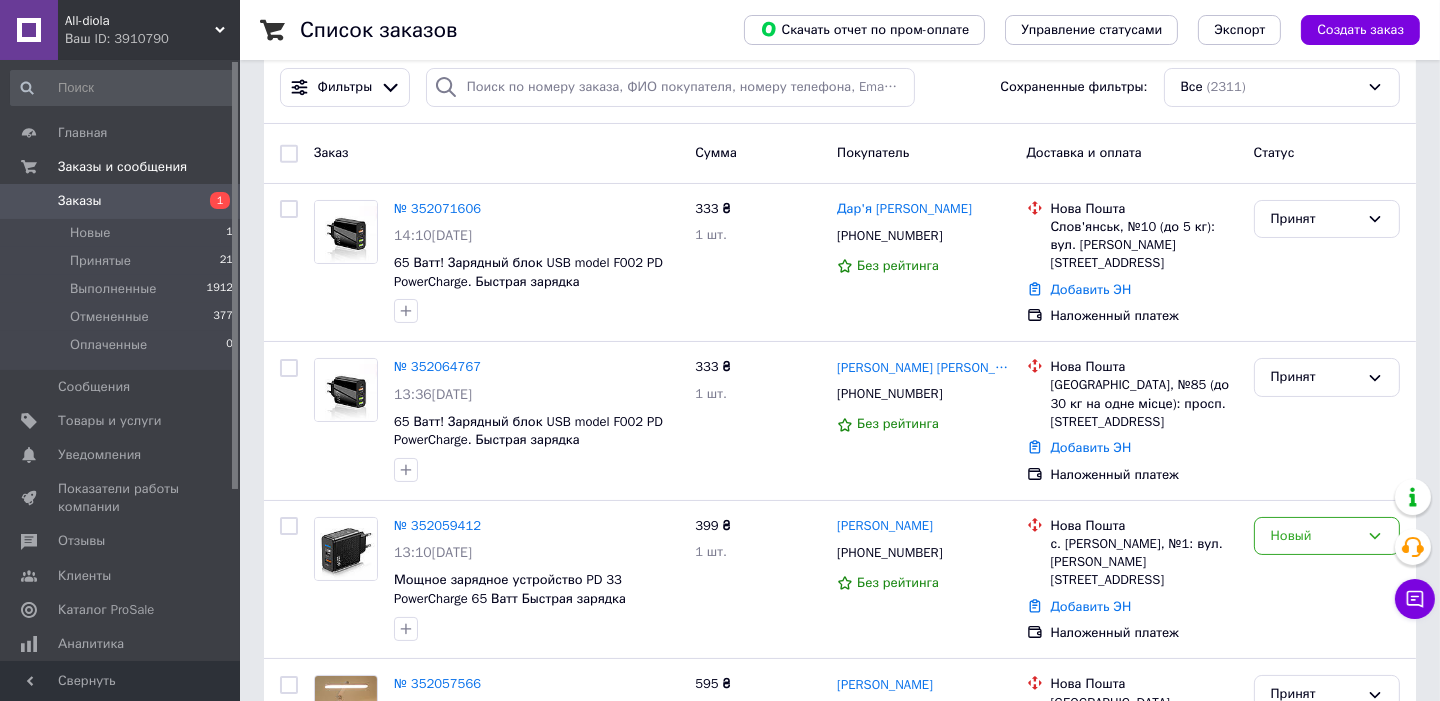 scroll, scrollTop: 0, scrollLeft: 0, axis: both 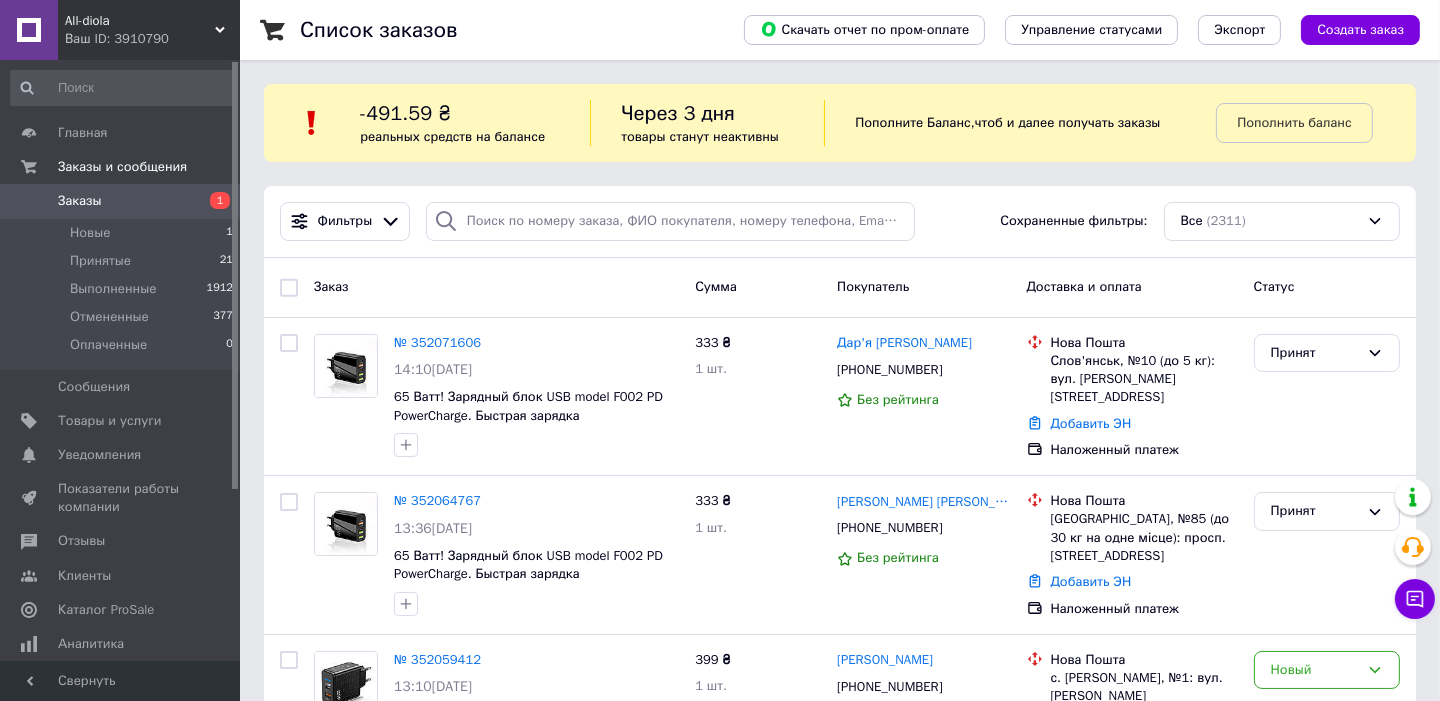 click on "Заказ" at bounding box center [496, 287] 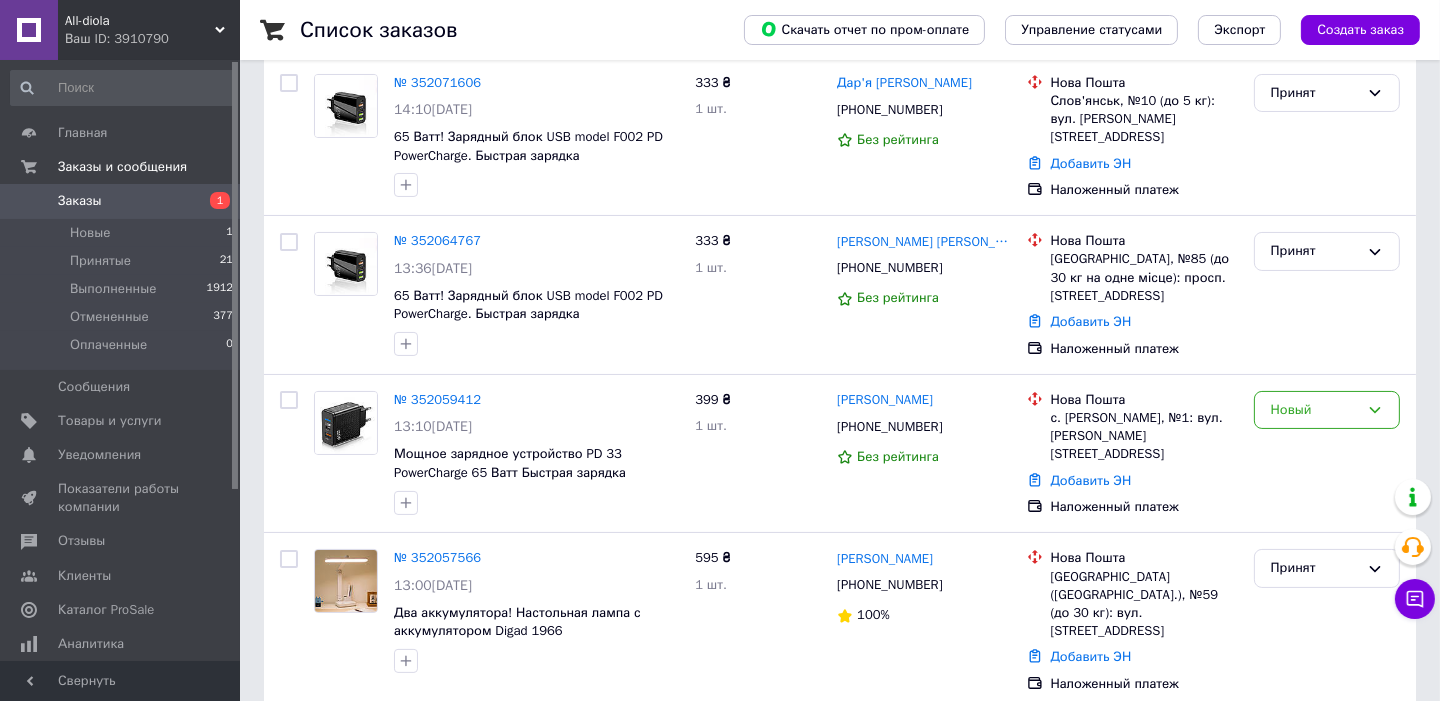 scroll, scrollTop: 300, scrollLeft: 0, axis: vertical 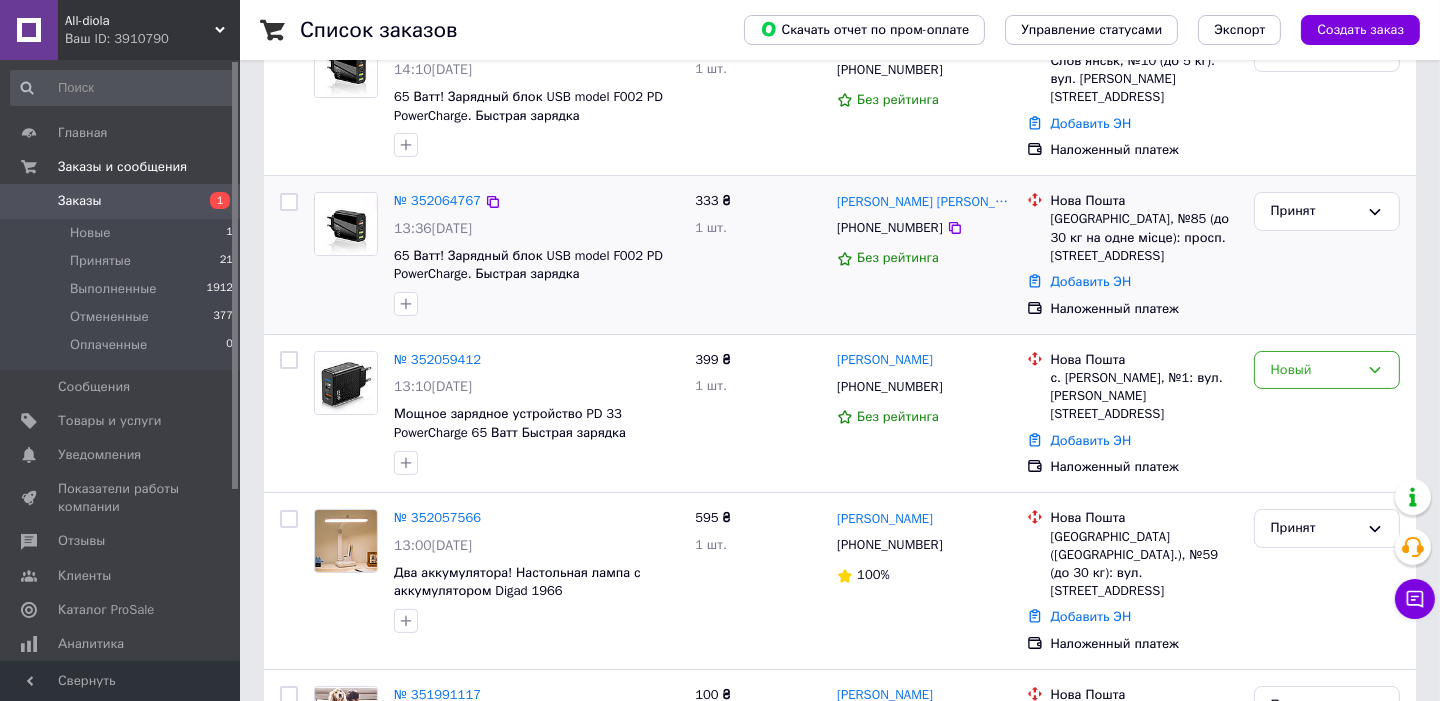 click at bounding box center (536, 304) 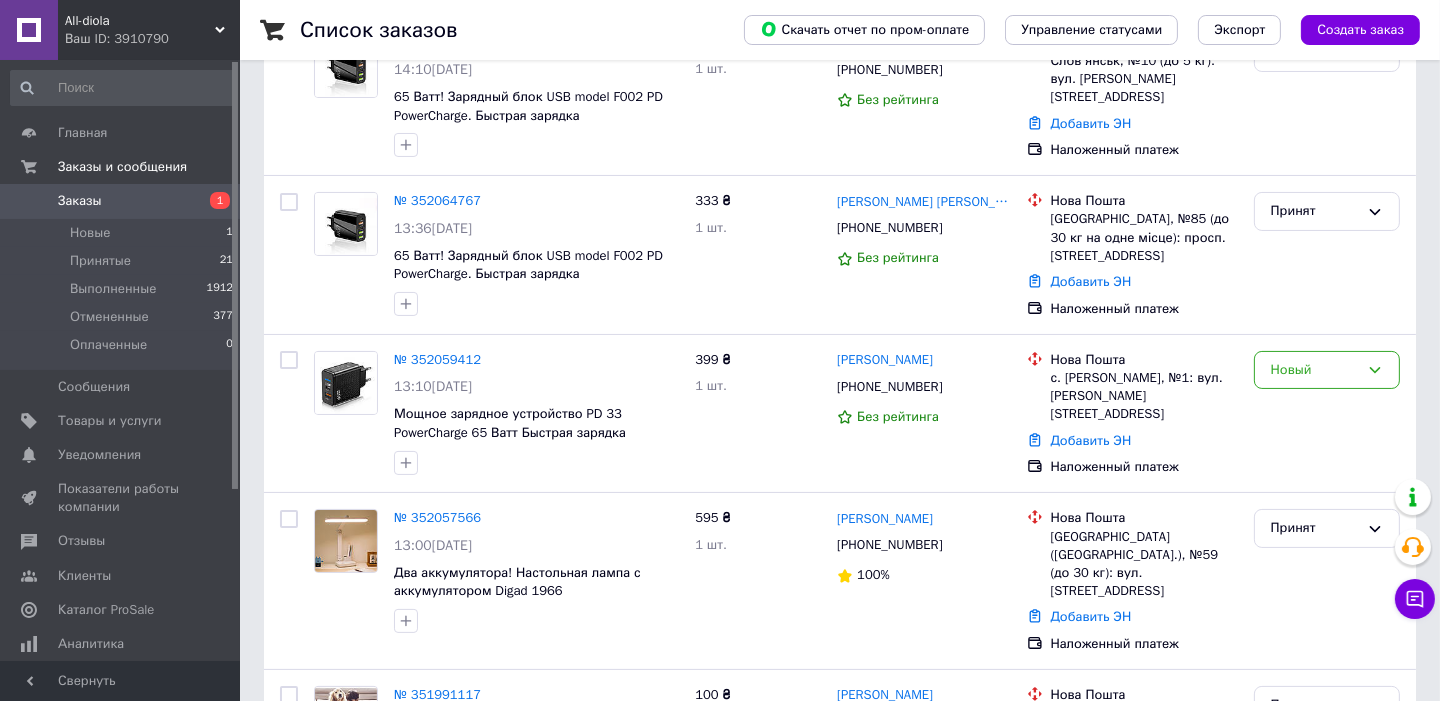 click on "Список заказов   Скачать отчет по пром-оплате Управление статусами Экспорт Создать заказ -491.59 ₴ реальных средств на балансе Через 3 дня товары станут неактивны Пополните Баланс ,  чтоб и далее получать заказы Пополнить баланс Фильтры Сохраненные фильтры: Все (2311) Заказ Сумма Покупатель Доставка и оплата Статус № 352071606 14:10, 10.07.2025 65 Ватт!  Зарядный блок USB model F002 PD PowerCharge. Быстрая зарядка 333 ₴ 1 шт. Дар'я Малова +380669518279 Без рейтинга Нова Пошта Слов'янськ, №10 (до 5 кг): вул. Батюка, 42а Добавить ЭН Наложенный платеж Принят № 352064767 13:36, 10.07.2025 333 ₴ 1 шт. Андрей Савва 399 ₴ 94%" at bounding box center (840, 4626) 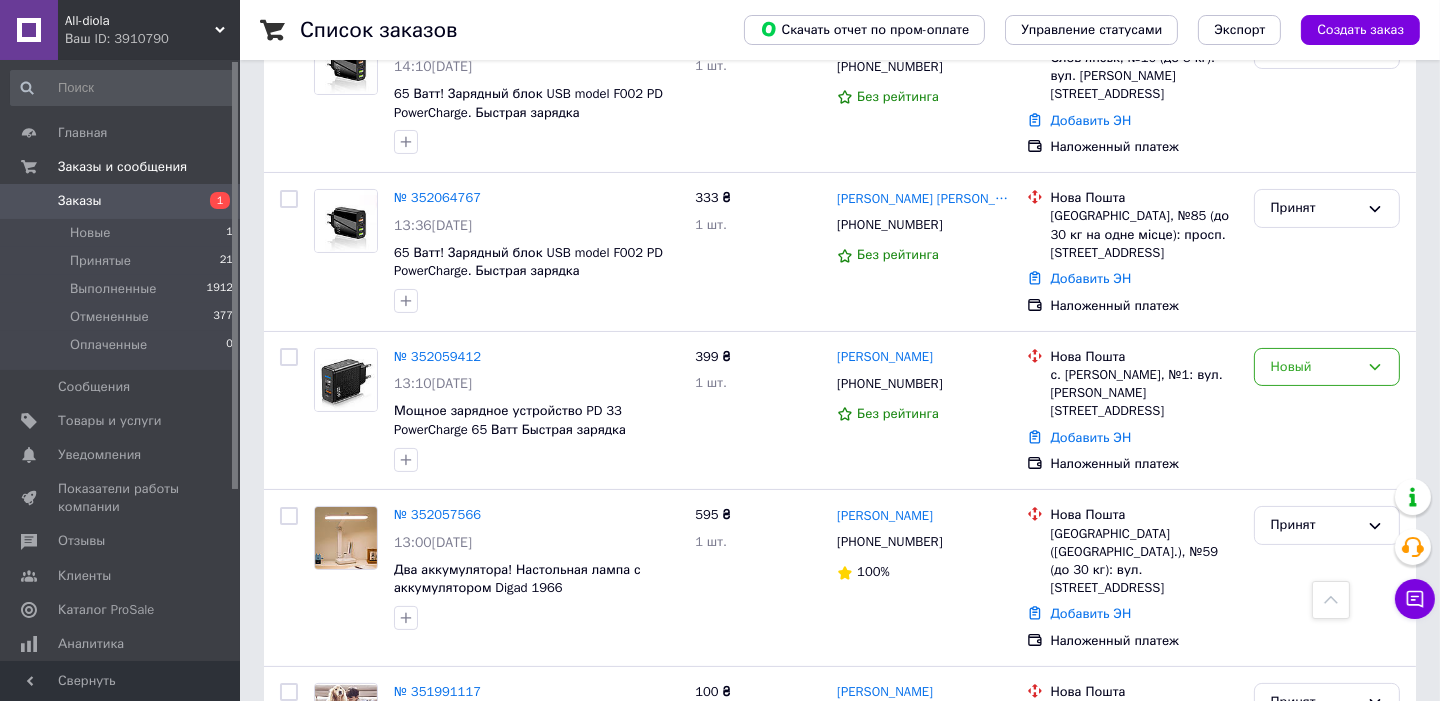 scroll, scrollTop: 0, scrollLeft: 0, axis: both 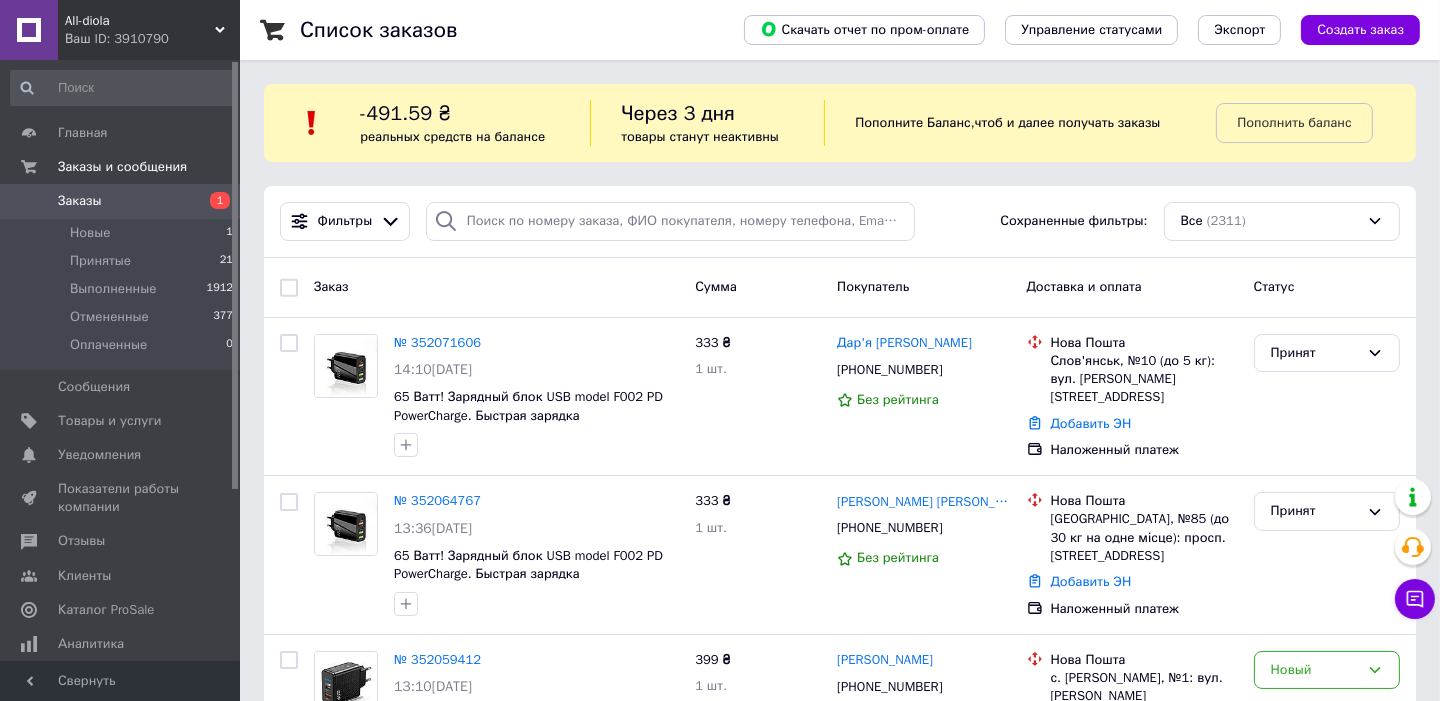 click on "Заказ" at bounding box center (496, 287) 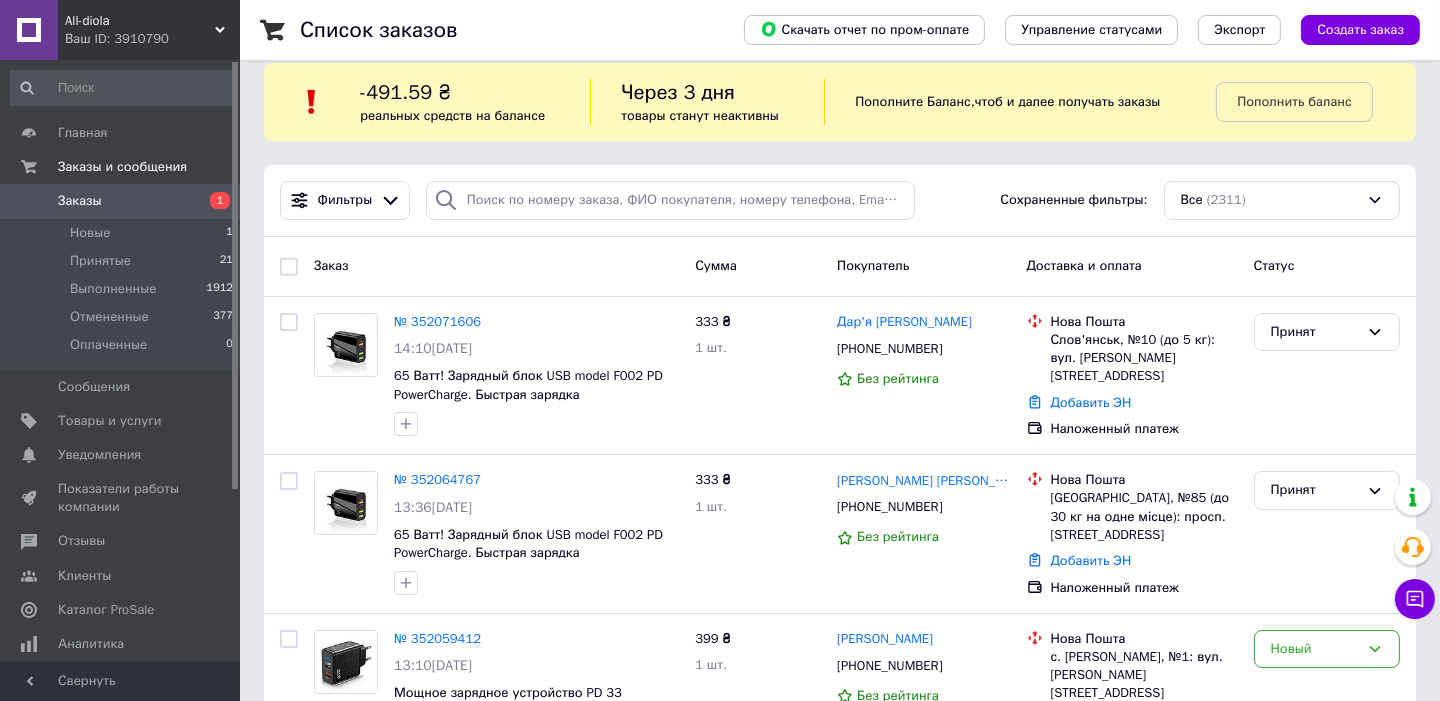 scroll, scrollTop: 0, scrollLeft: 0, axis: both 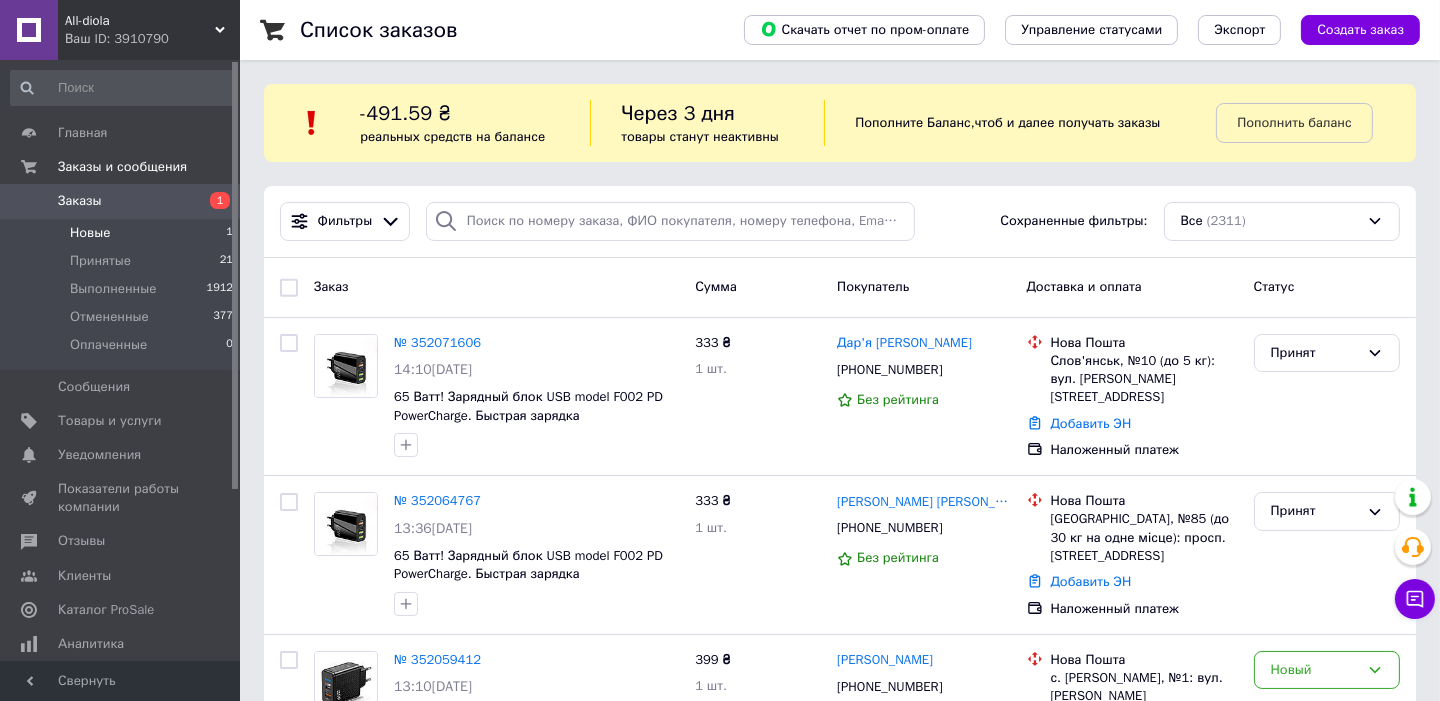 click on "Новые" at bounding box center (90, 233) 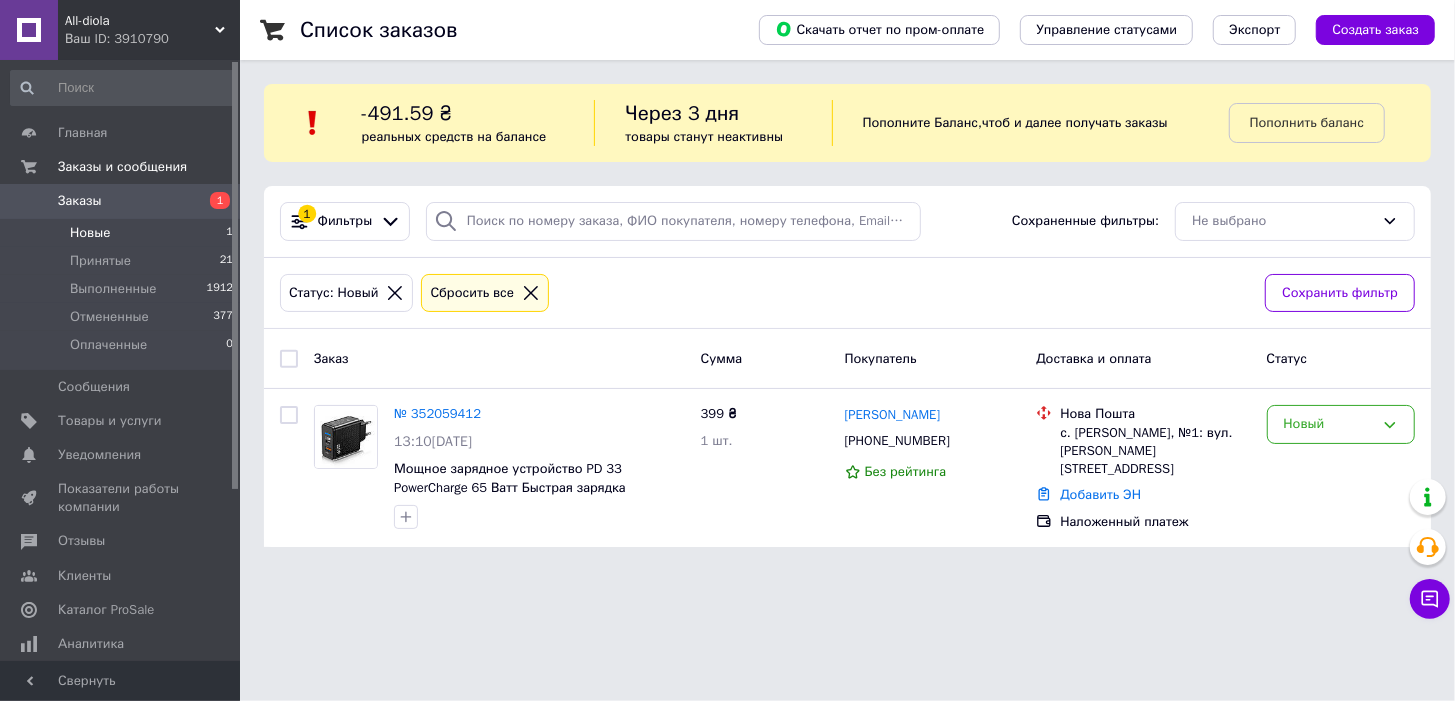 click on "Заказы" at bounding box center (80, 201) 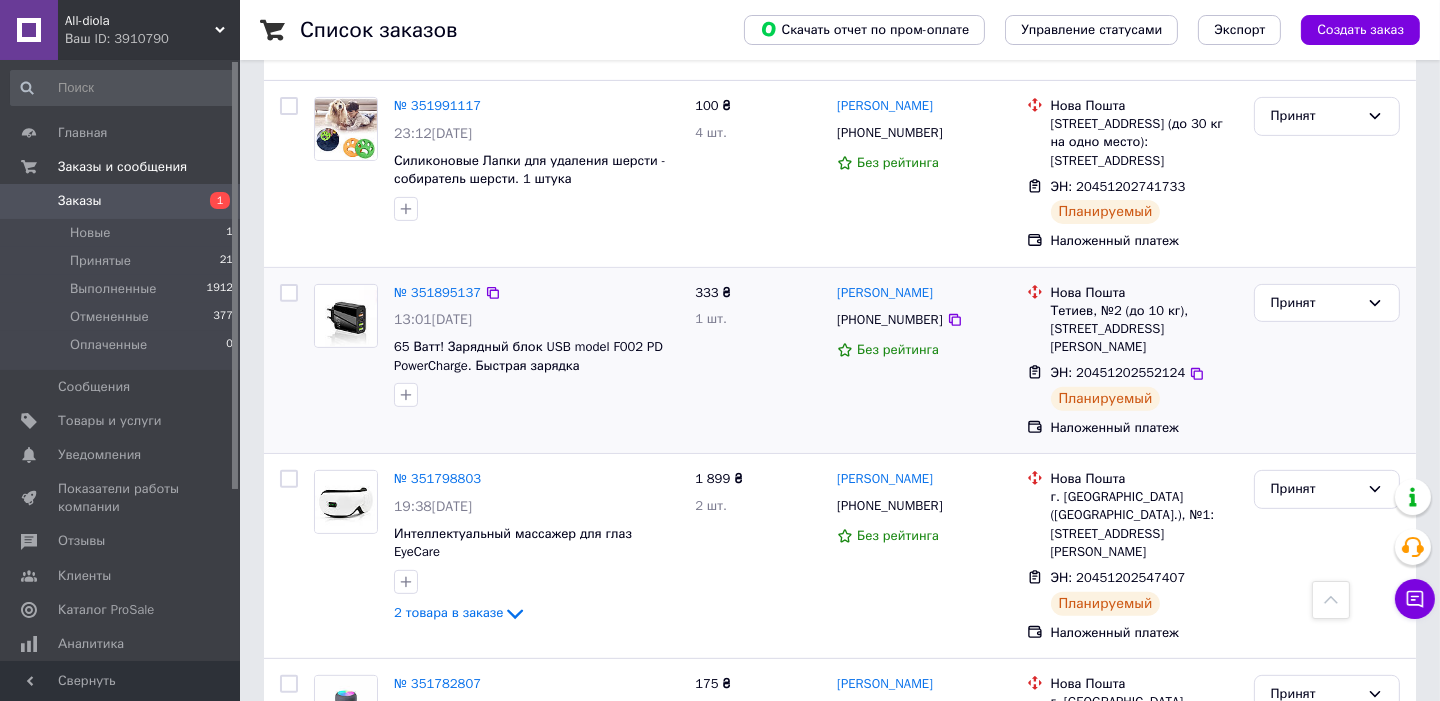 scroll, scrollTop: 899, scrollLeft: 0, axis: vertical 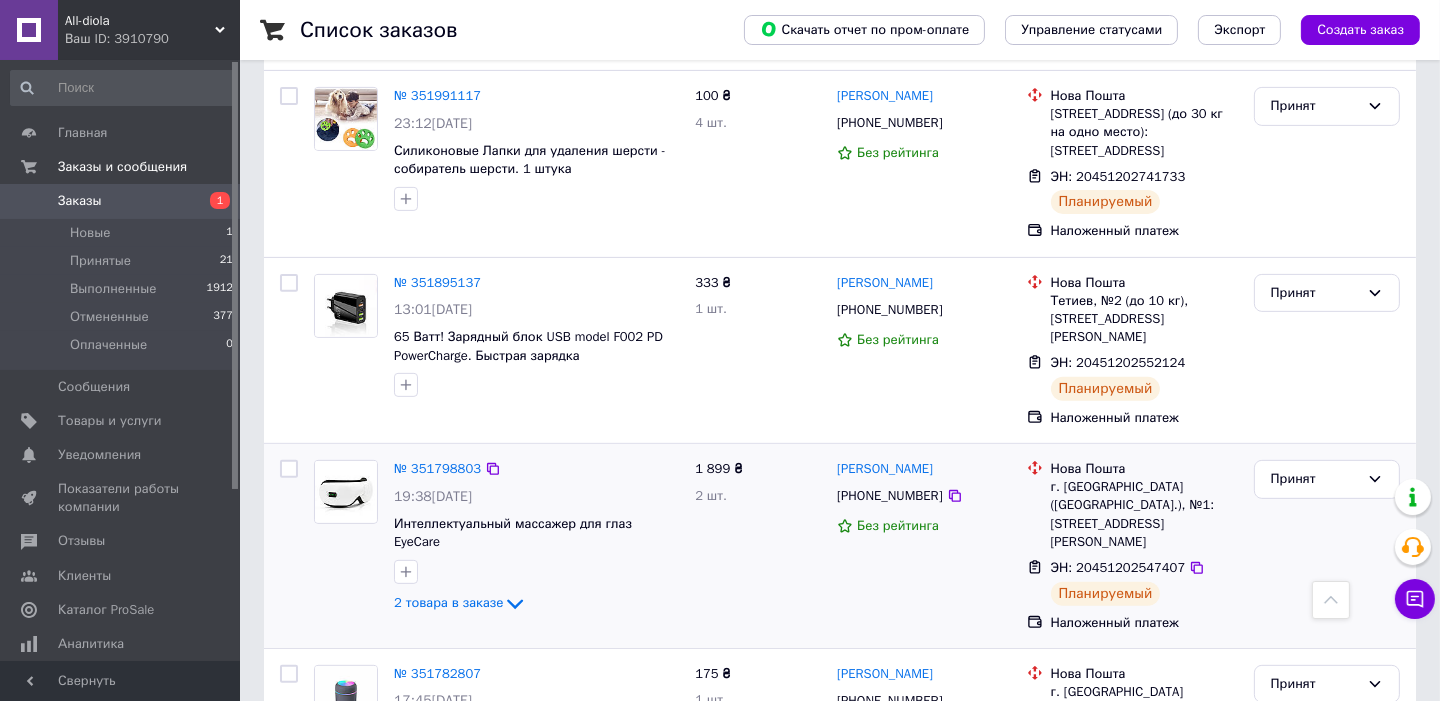 click at bounding box center [346, 538] 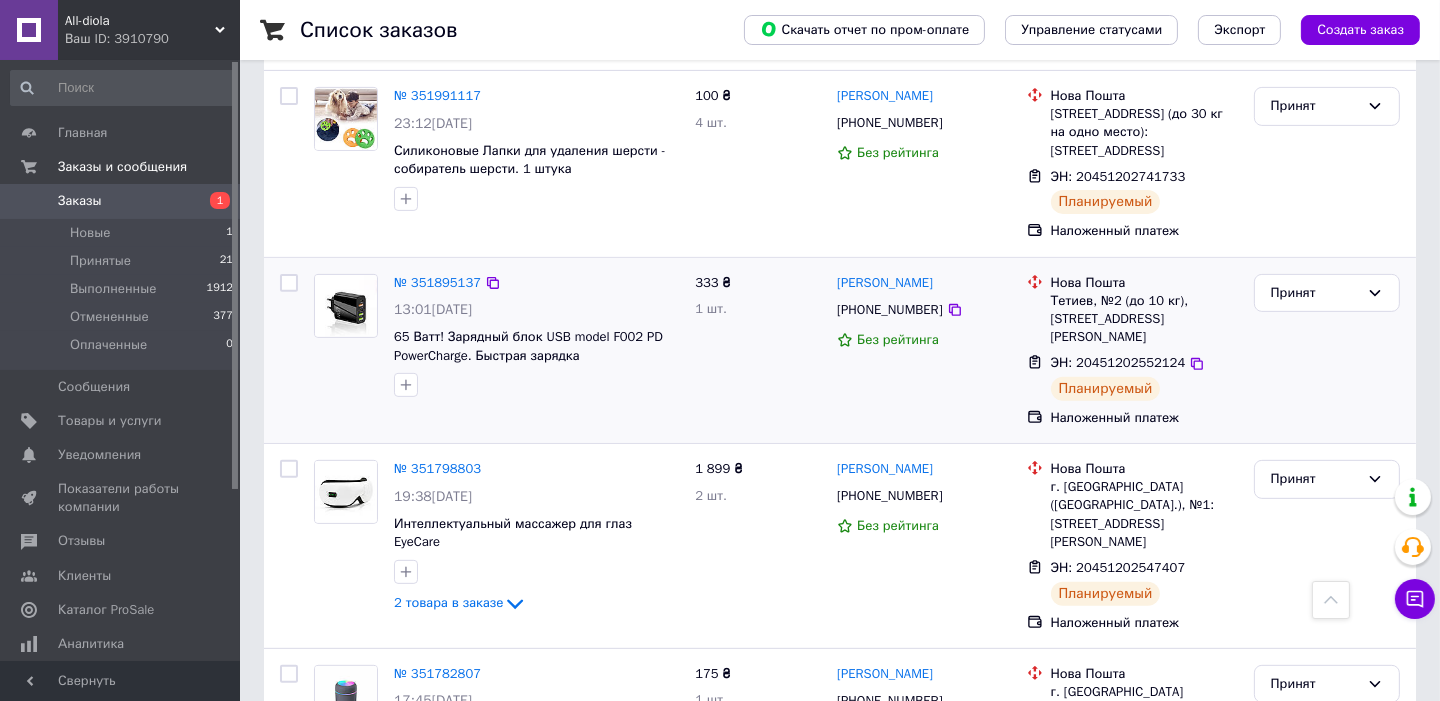 click on "№ 351895137 13:01, 09.07.2025 65 Ватт!  Зарядный блок USB model F002 PD PowerCharge. Быстрая зарядка" at bounding box center [496, 351] 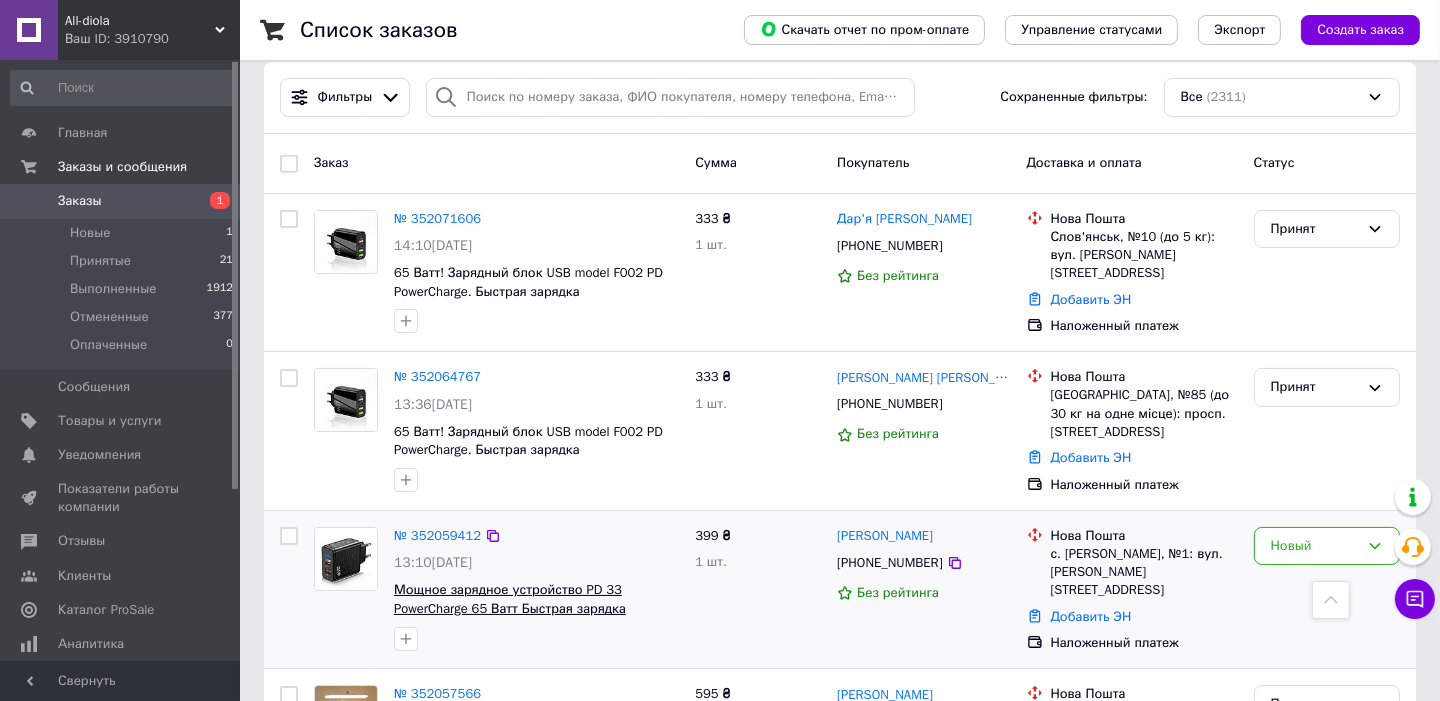 scroll, scrollTop: 0, scrollLeft: 0, axis: both 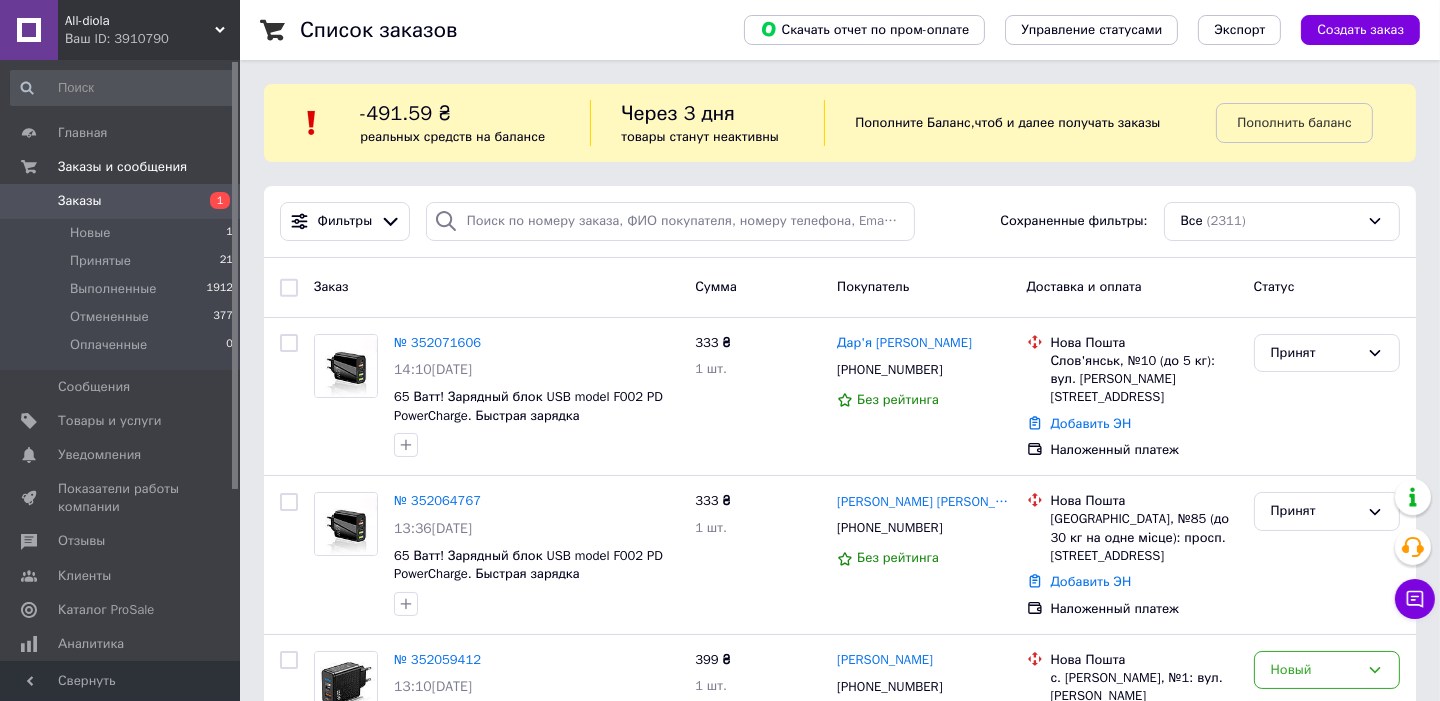 click on "Заказы" at bounding box center [80, 201] 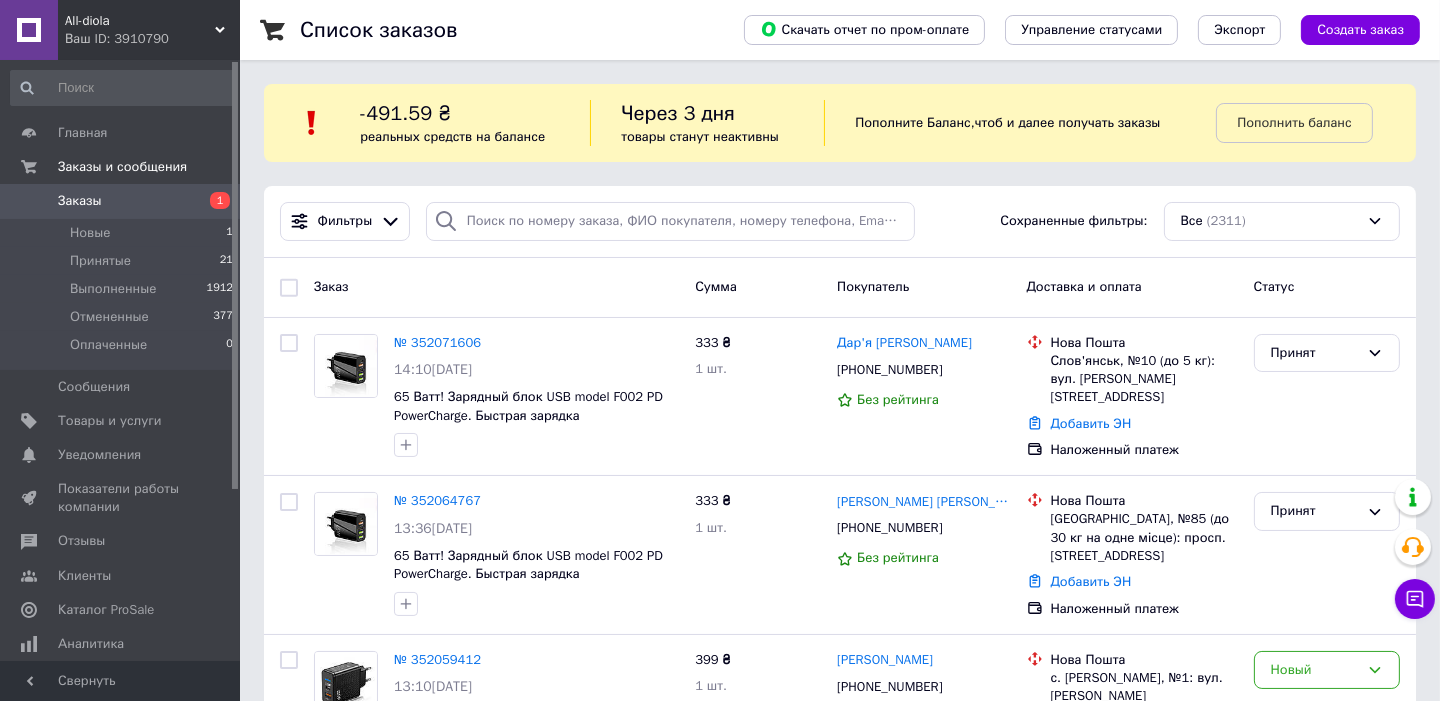 click on "Заказы" at bounding box center [80, 201] 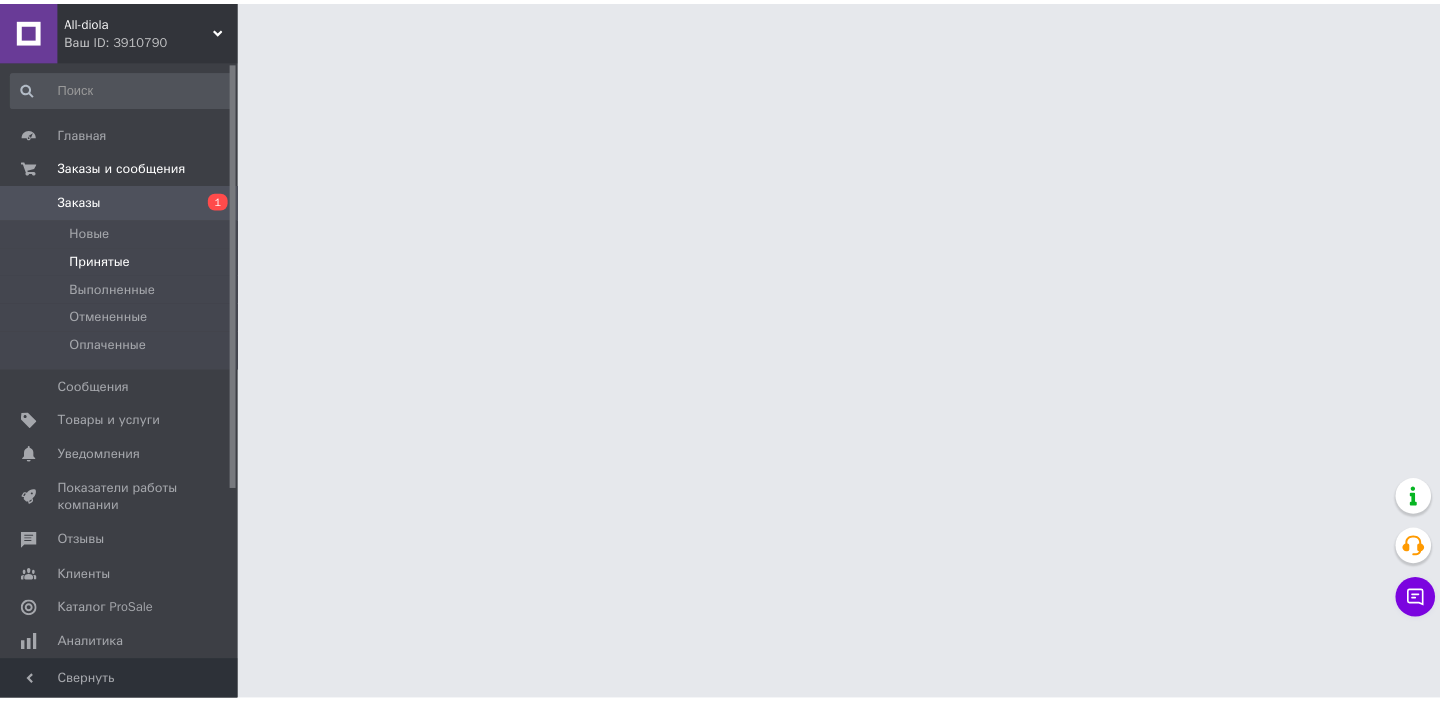 scroll, scrollTop: 0, scrollLeft: 0, axis: both 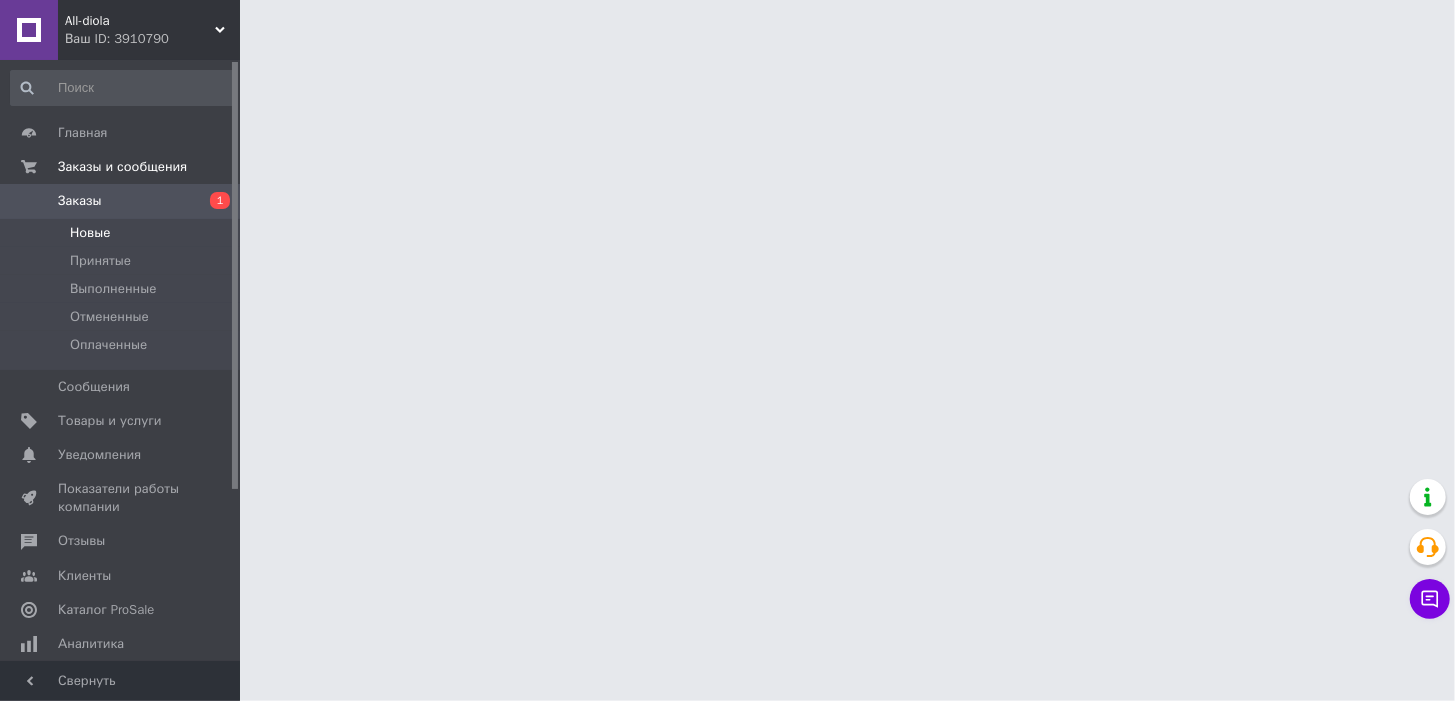 click on "Новые" at bounding box center (90, 233) 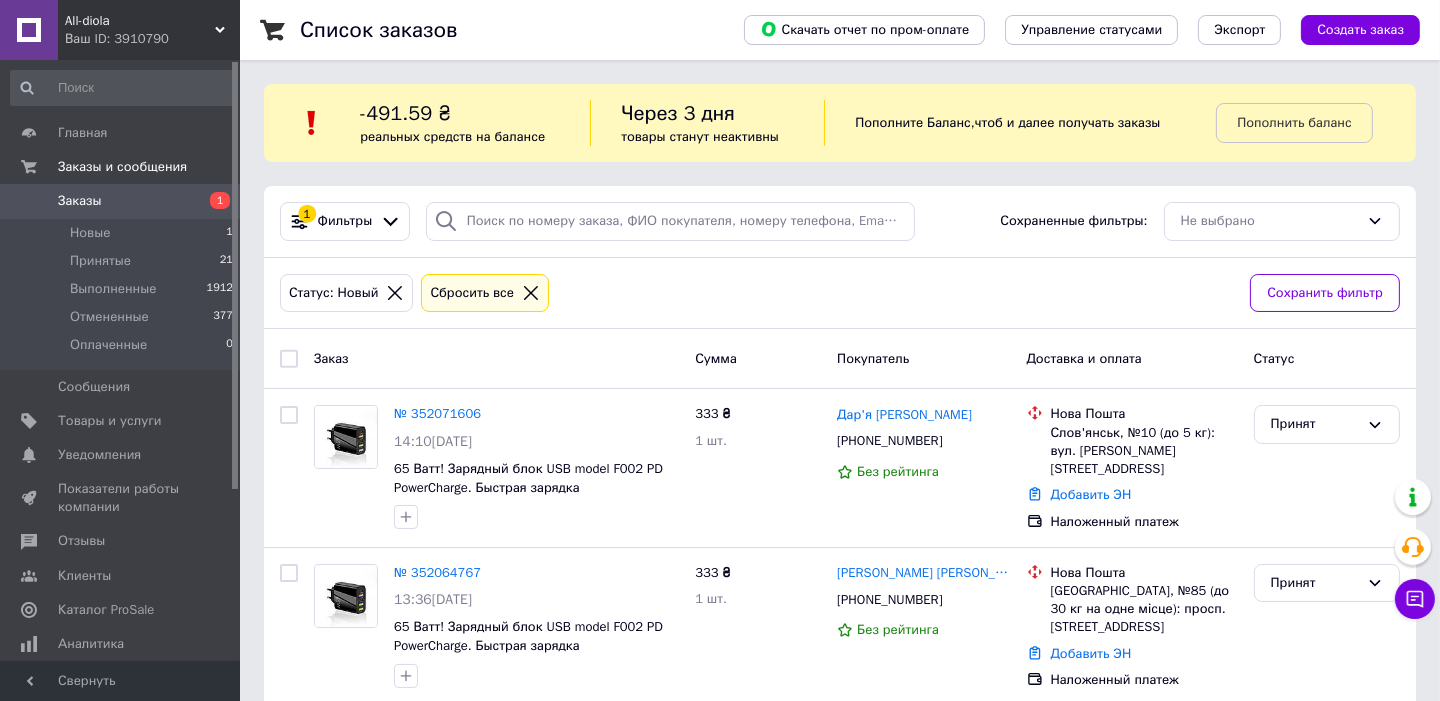 click on "Заказы" at bounding box center (80, 201) 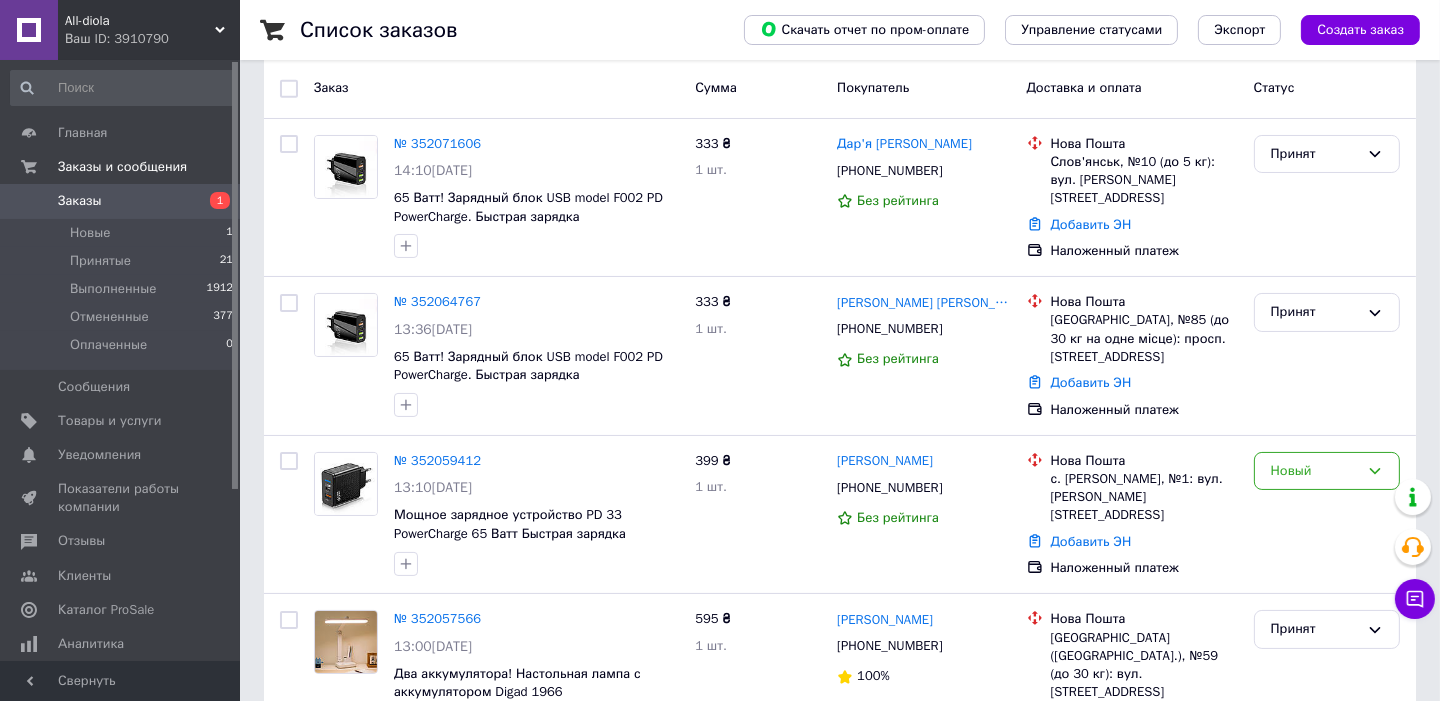 scroll, scrollTop: 0, scrollLeft: 0, axis: both 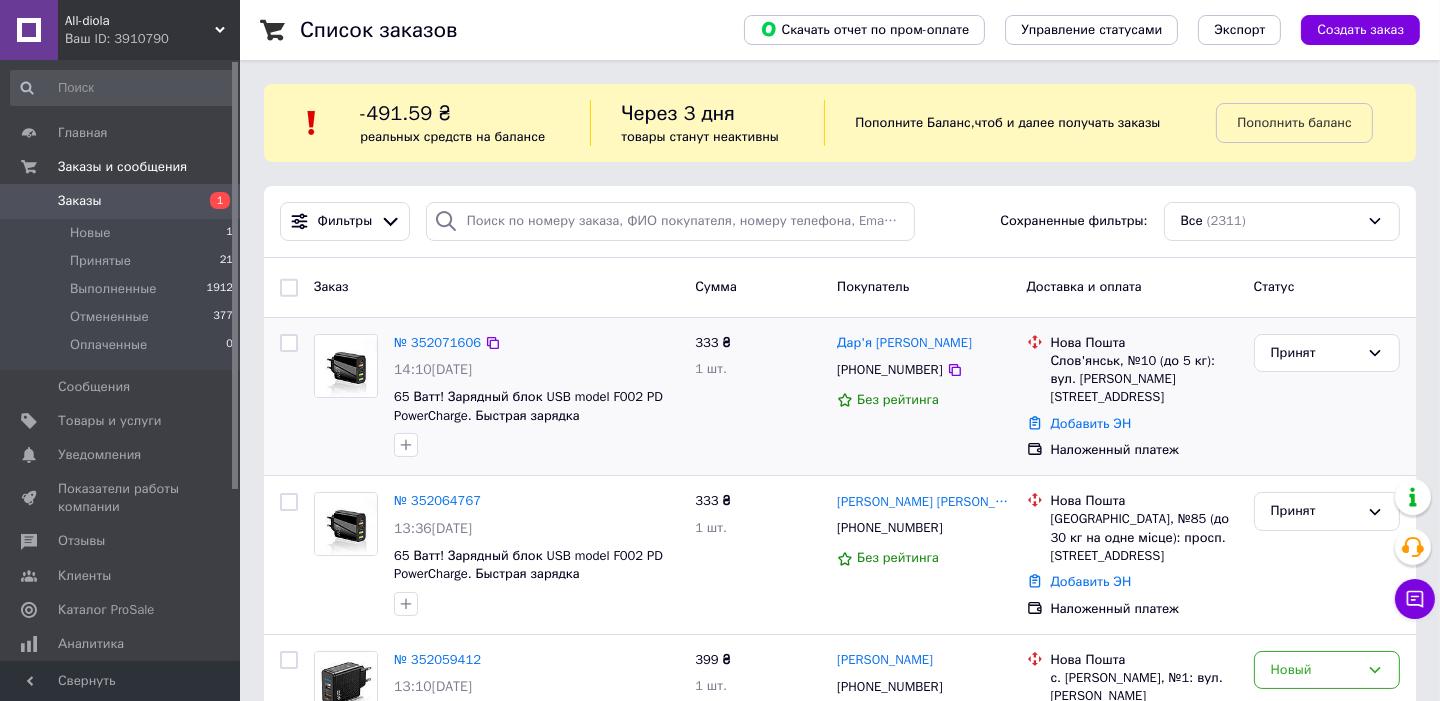 click on "Дар'я Малова +380669518279 Без рейтинга" at bounding box center (923, 397) 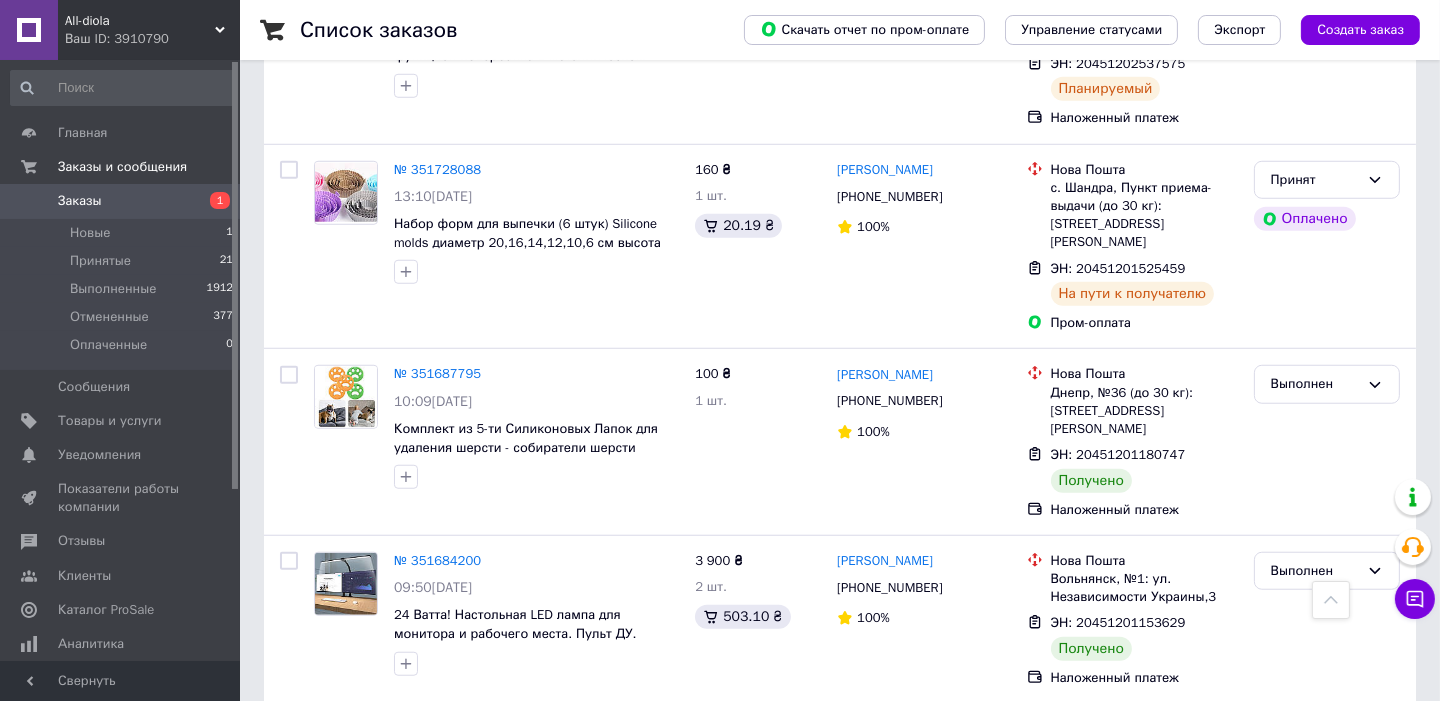 scroll, scrollTop: 2400, scrollLeft: 0, axis: vertical 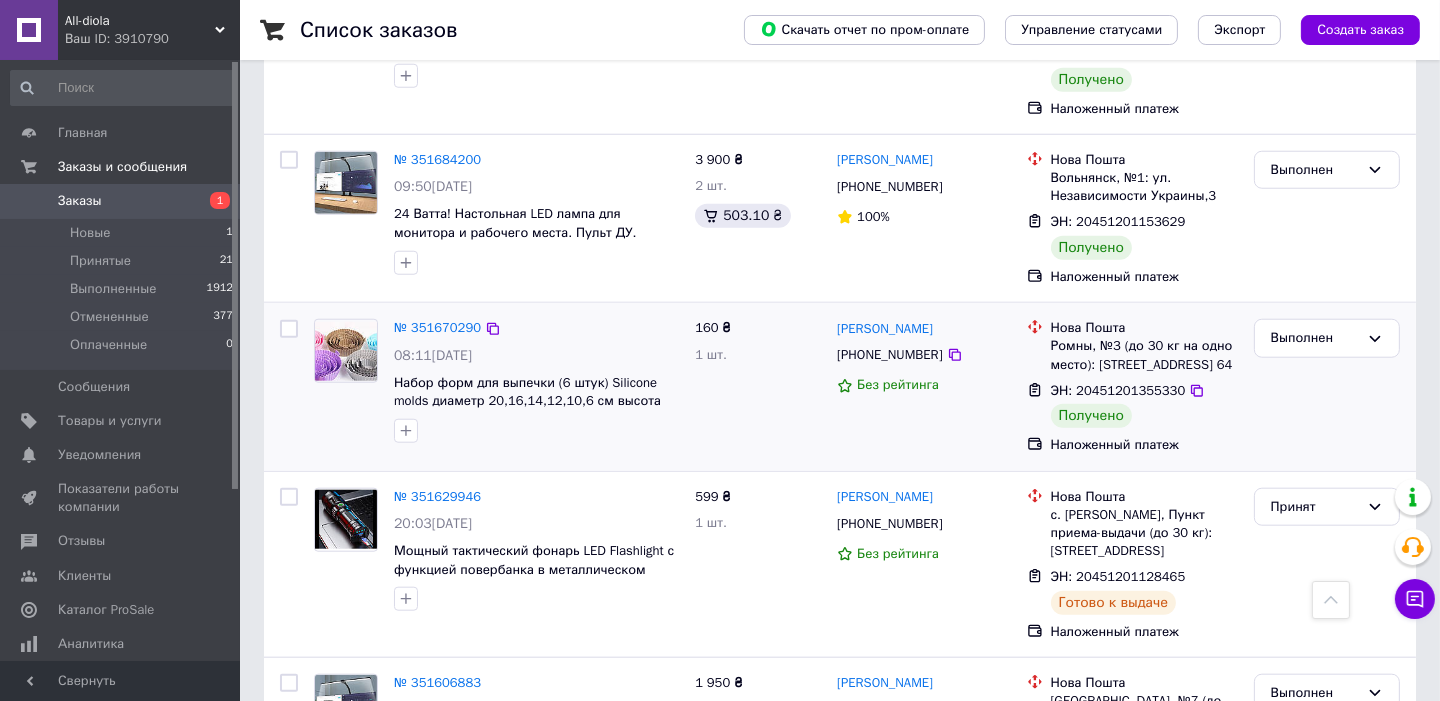 click on "№ 351670290 08:11, 08.07.2025 Набор форм для выпечки (6 штук) Silicone molds диаметр 20,16,14,12,10,6 см высота 4,5 см 160 ₴ 1 шт. Анна Голуб +380960872205 Без рейтинга Нова Пошта Ромны, №3 (до 30 кг на одно место): ул. Рятувальників, 86, пом. 64 ЭН: 20451201355330 Получено Наложенный платеж Выполнен" at bounding box center (840, 386) 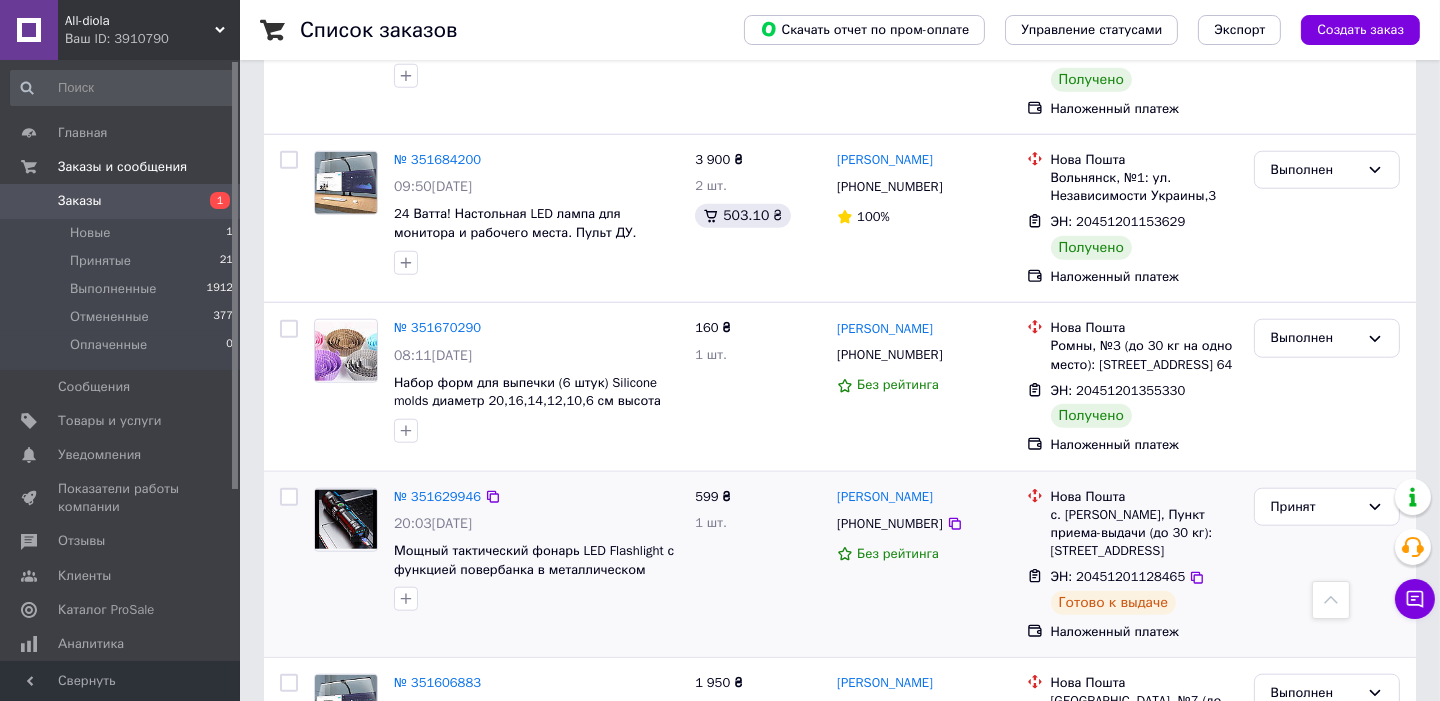 click on "599 ₴ 1 шт." at bounding box center (758, 565) 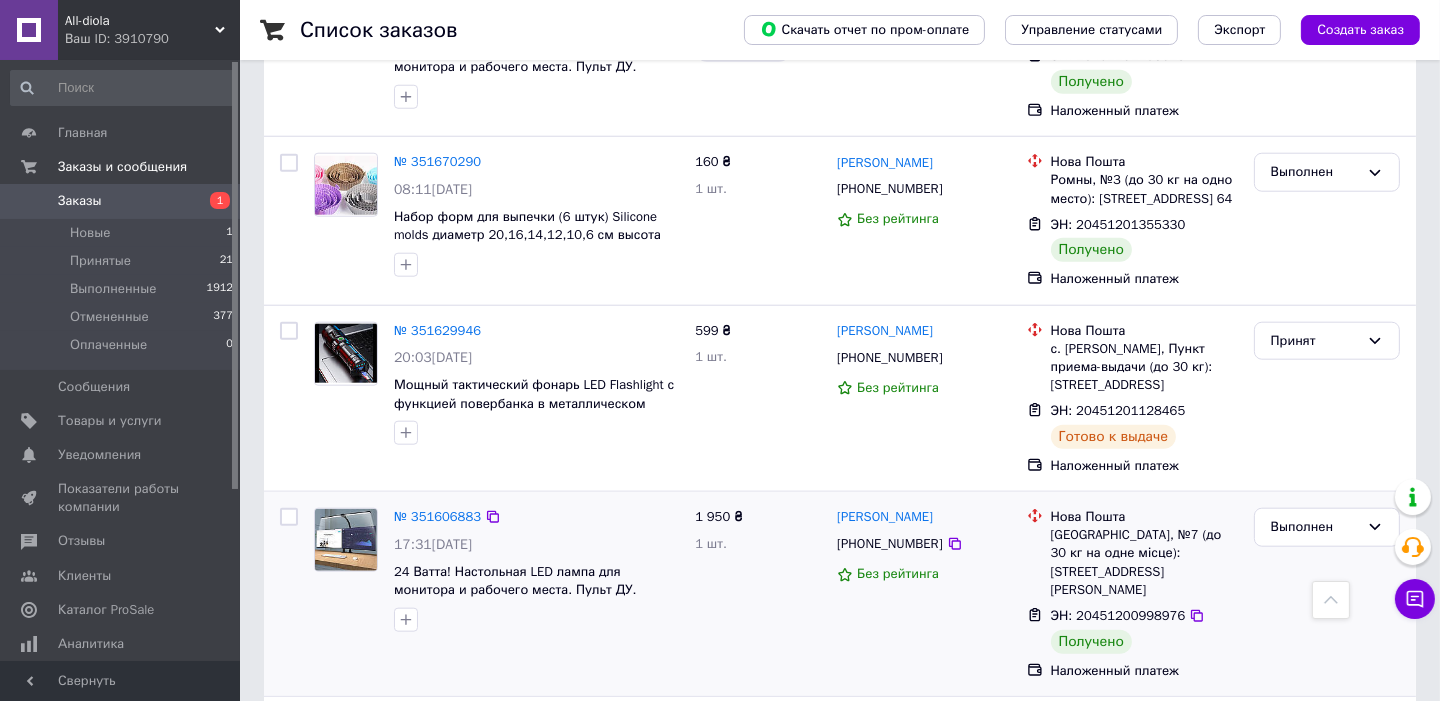 scroll, scrollTop: 2600, scrollLeft: 0, axis: vertical 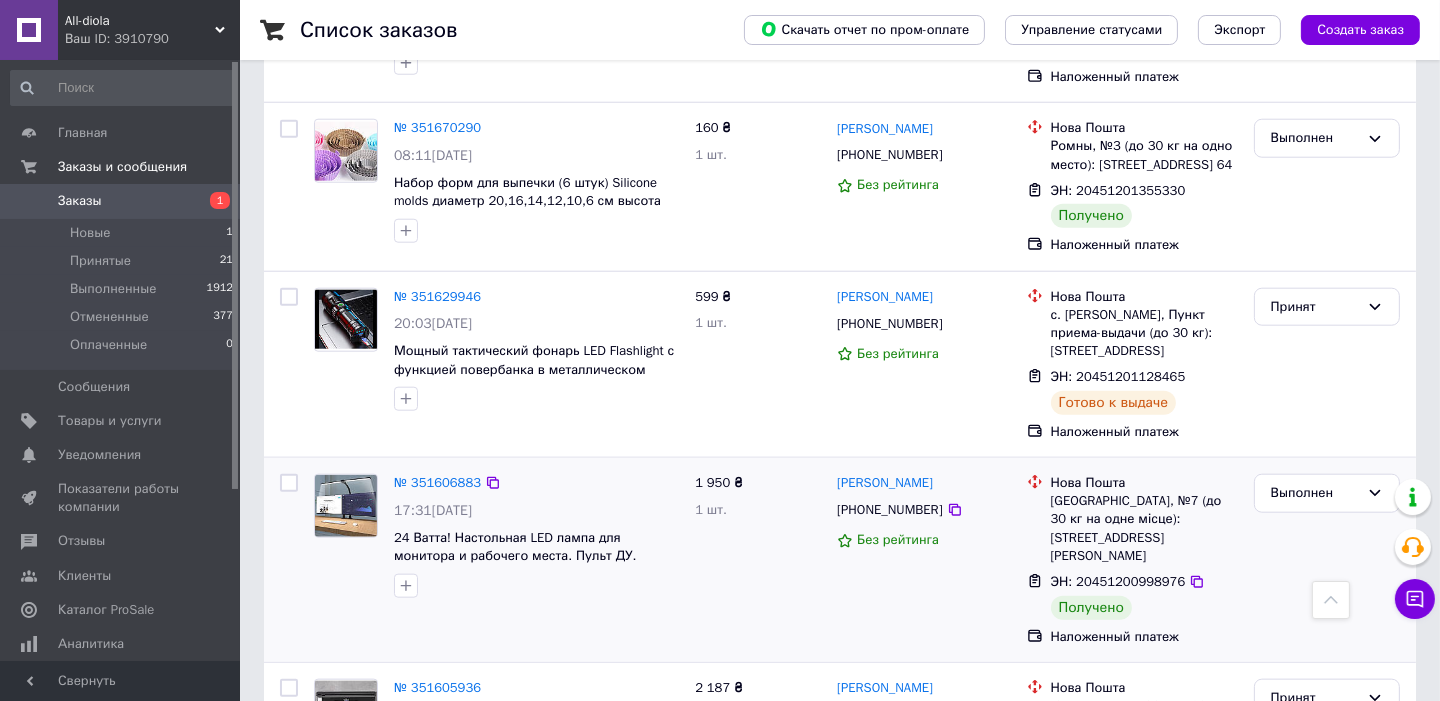 click on "1 950 ₴ 1 шт." at bounding box center [758, 560] 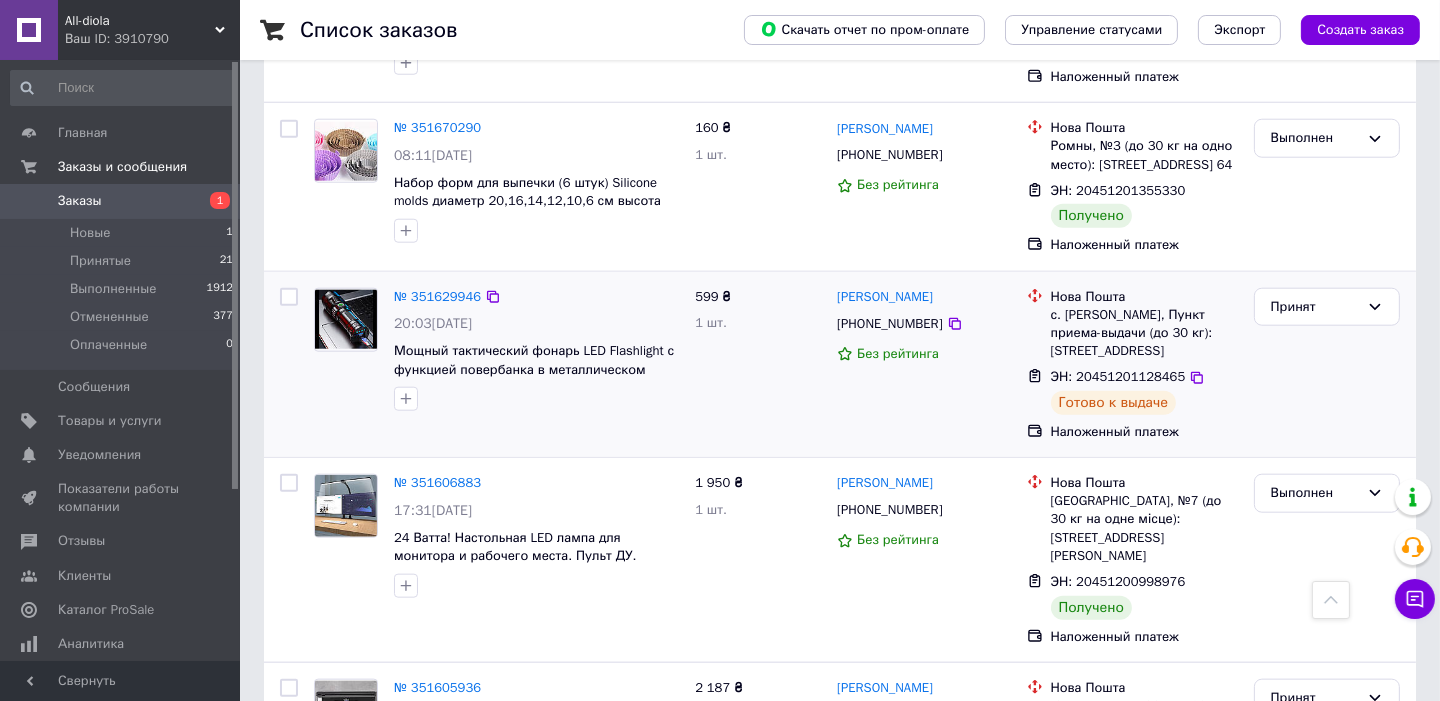 click on "Сергей  Басараб  +380976048898 Без рейтинга" at bounding box center [923, 365] 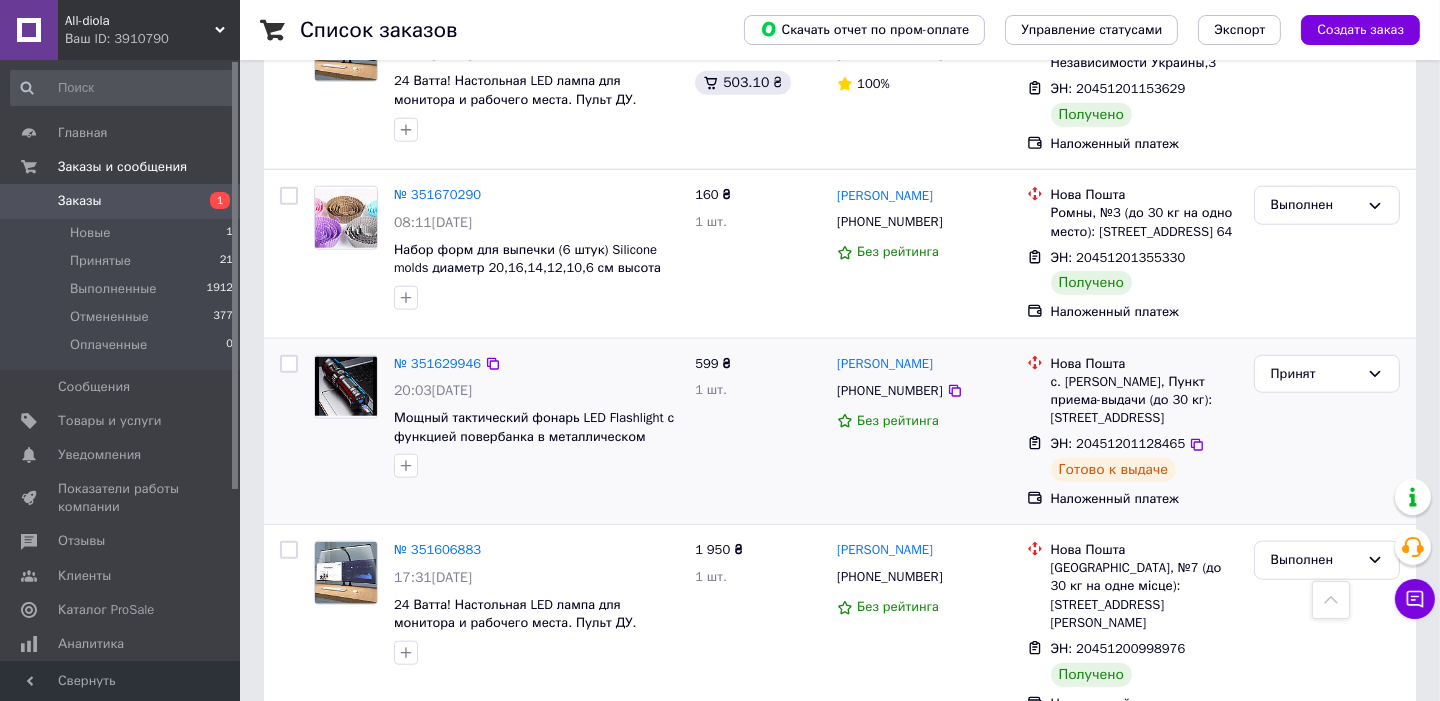 scroll, scrollTop: 2500, scrollLeft: 0, axis: vertical 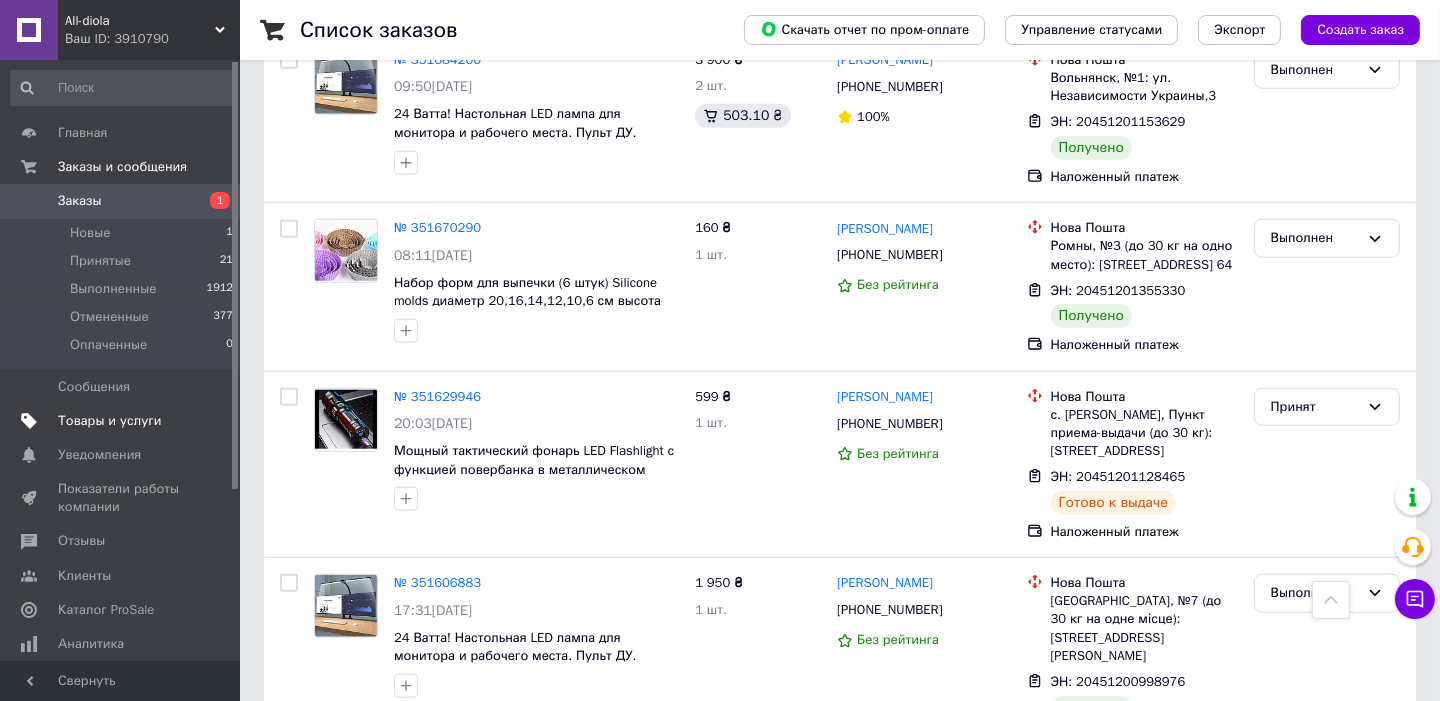 click on "Товары и услуги" at bounding box center (110, 421) 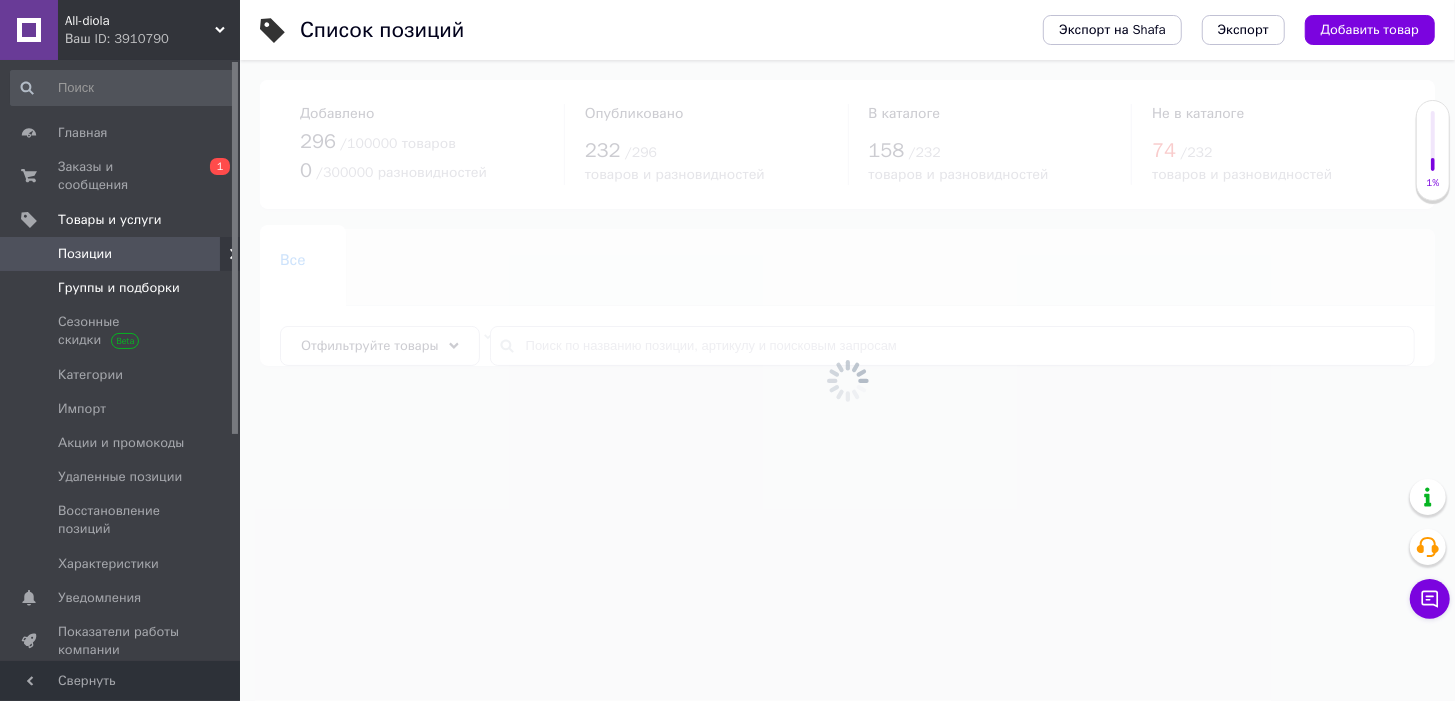click on "Группы и подборки" at bounding box center (119, 288) 